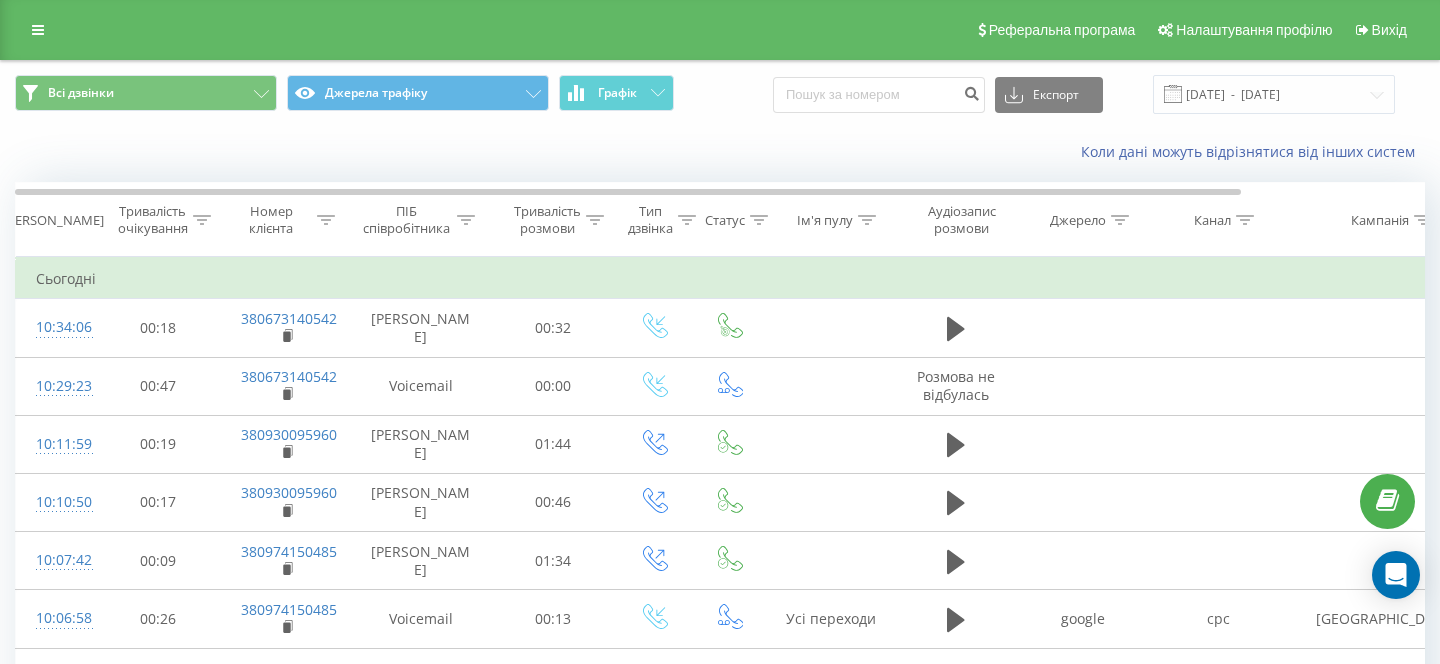 scroll, scrollTop: 163, scrollLeft: 0, axis: vertical 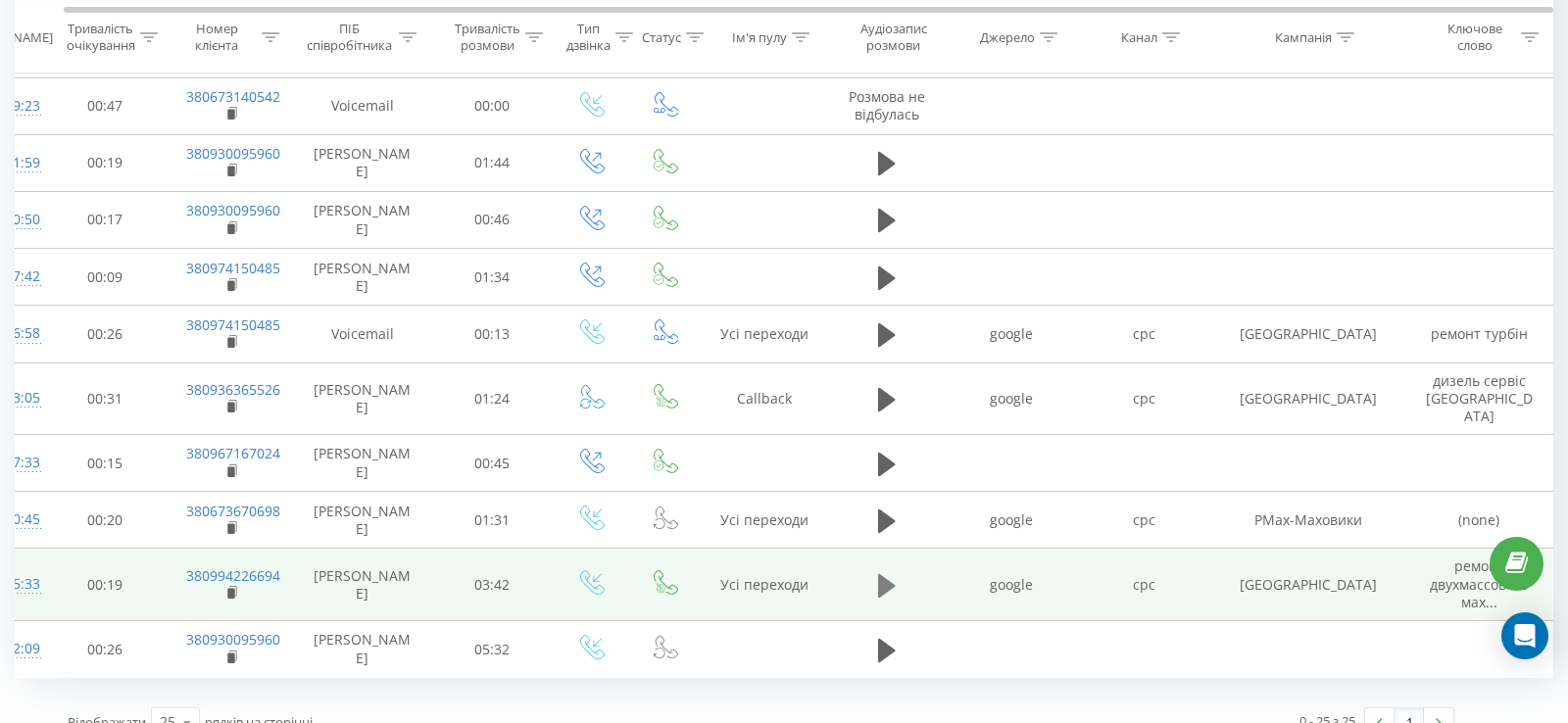 click 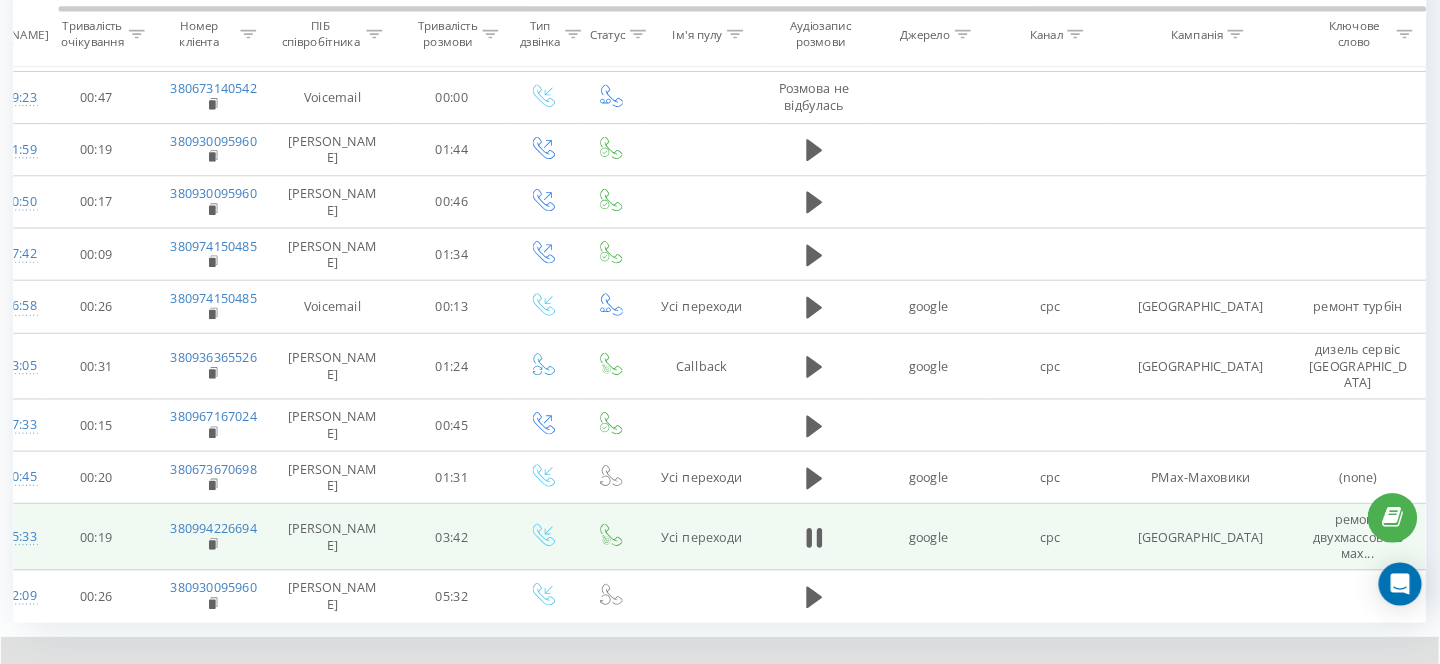 scroll, scrollTop: 1108, scrollLeft: 0, axis: vertical 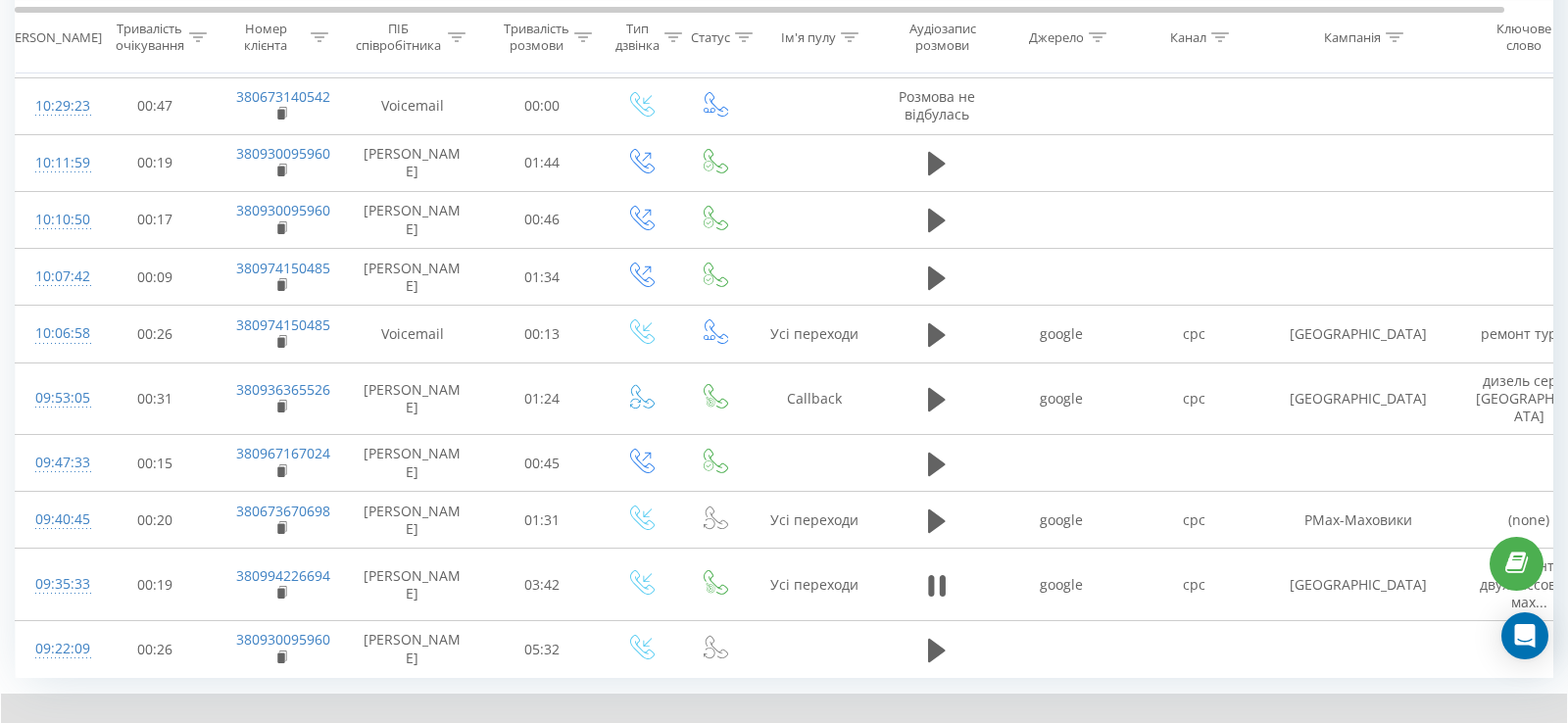 click on "00:11" at bounding box center [794, 745] 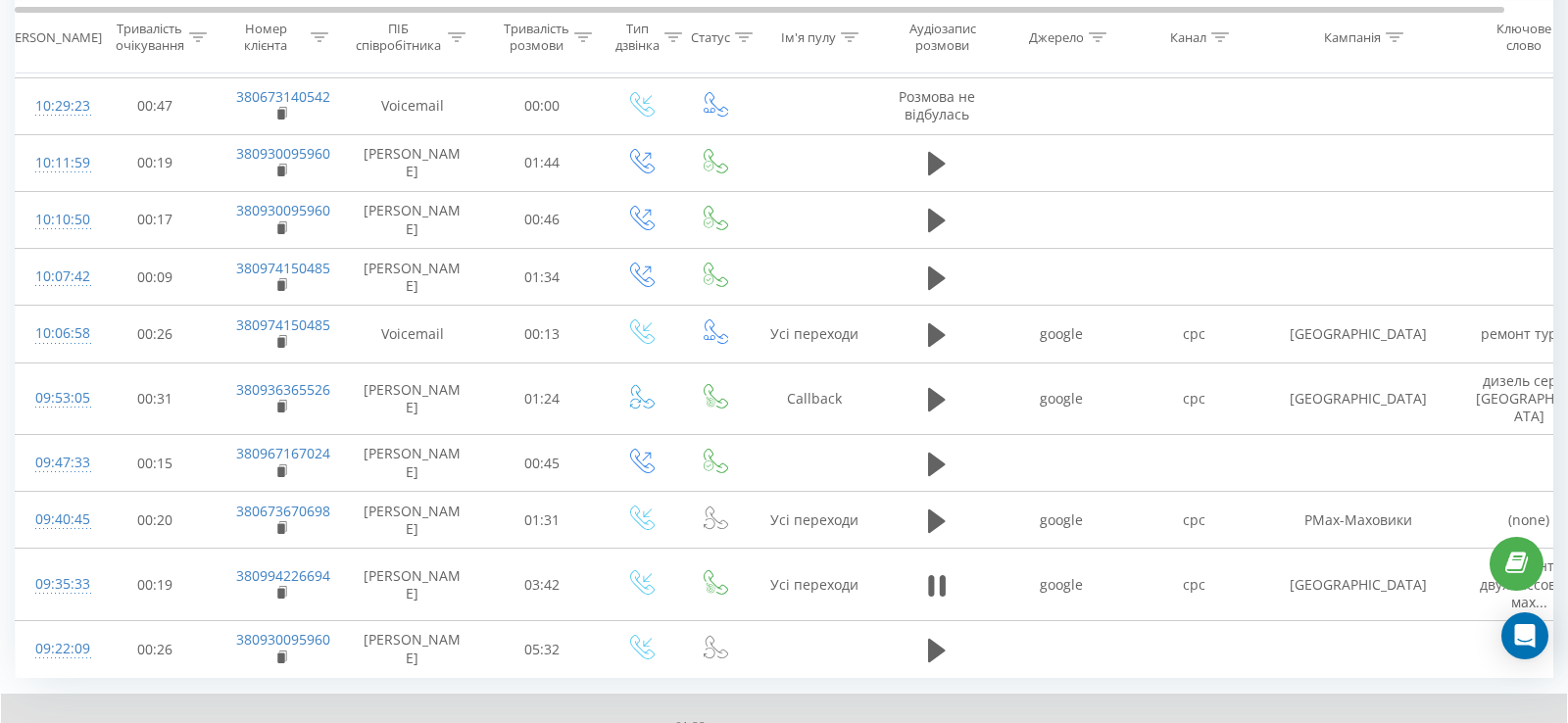 click on "01:22" at bounding box center [794, 745] 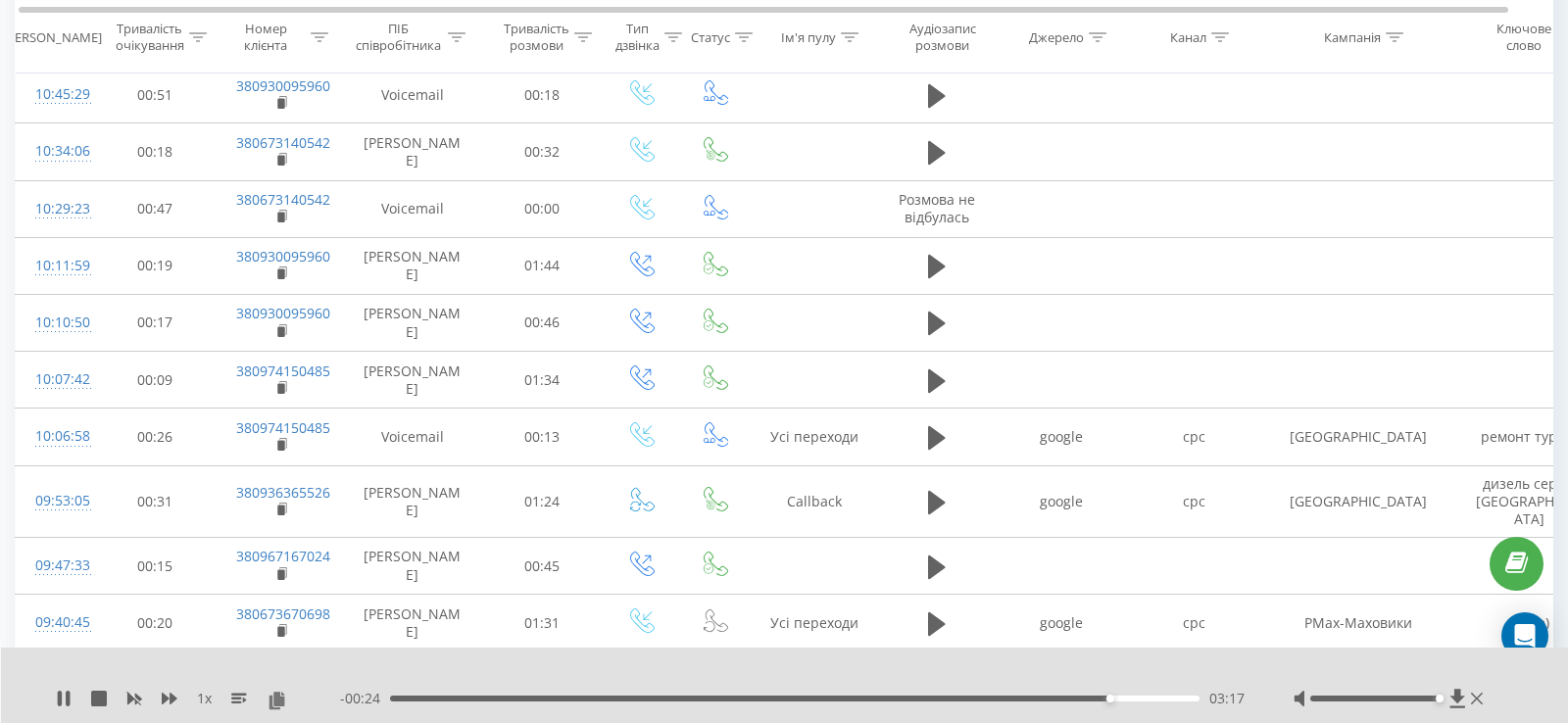 scroll, scrollTop: 1055, scrollLeft: 0, axis: vertical 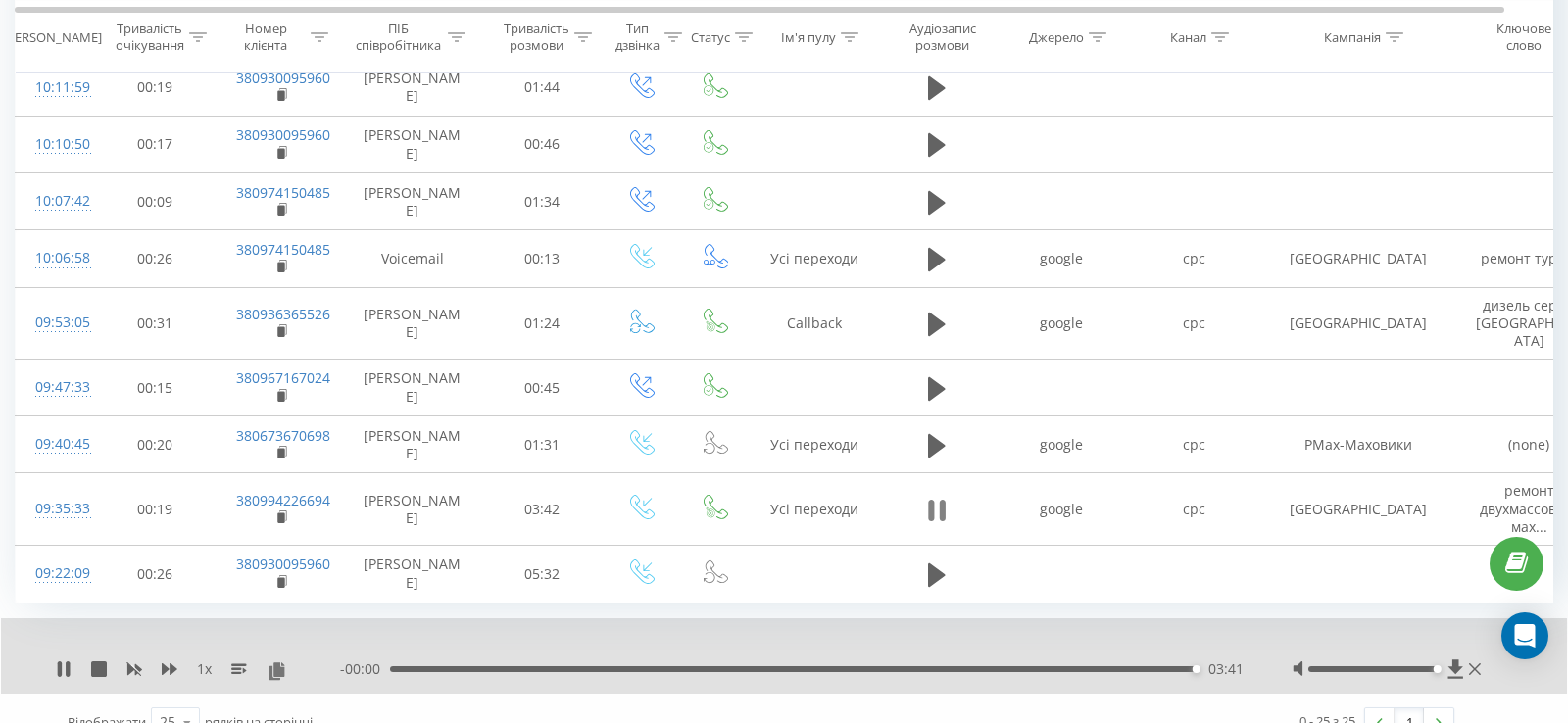 click 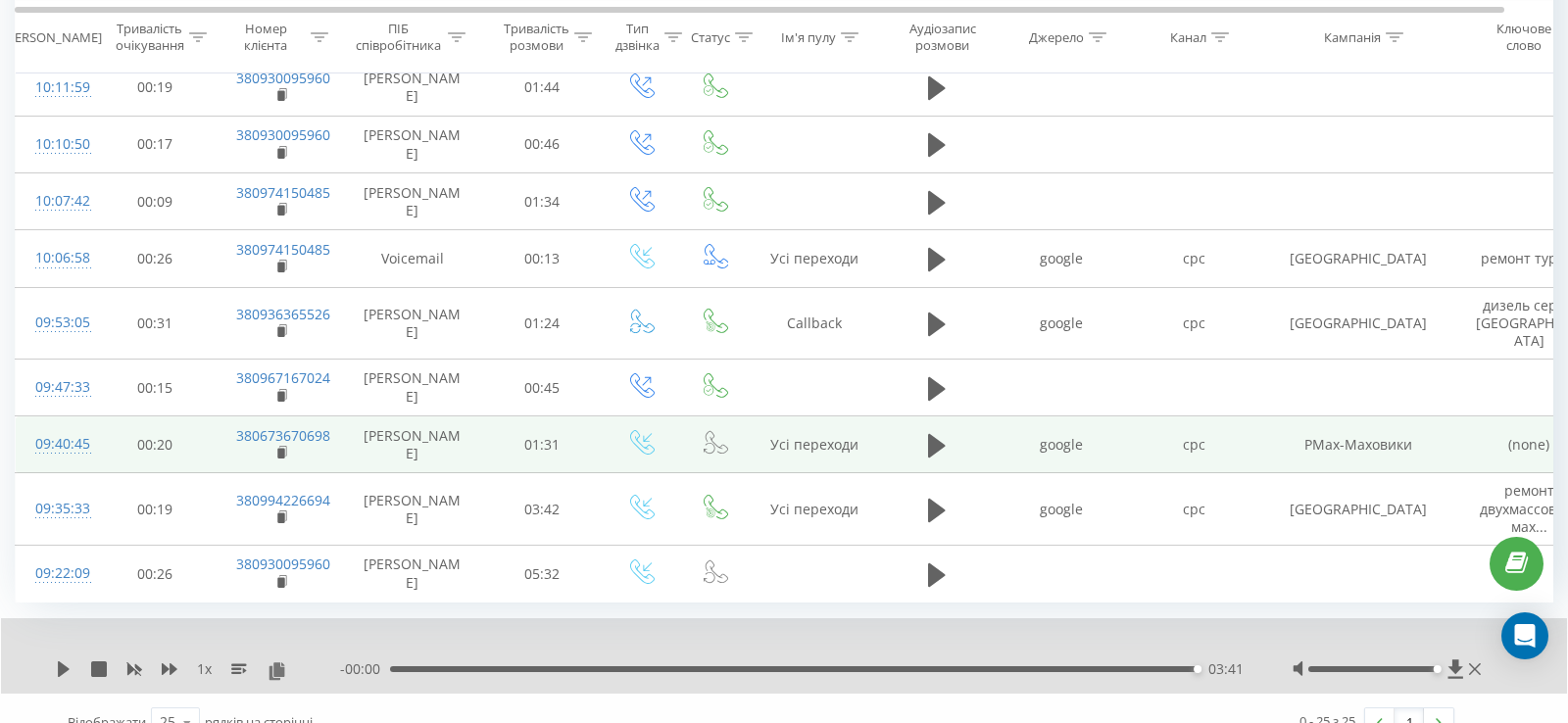 click at bounding box center (937, 445) 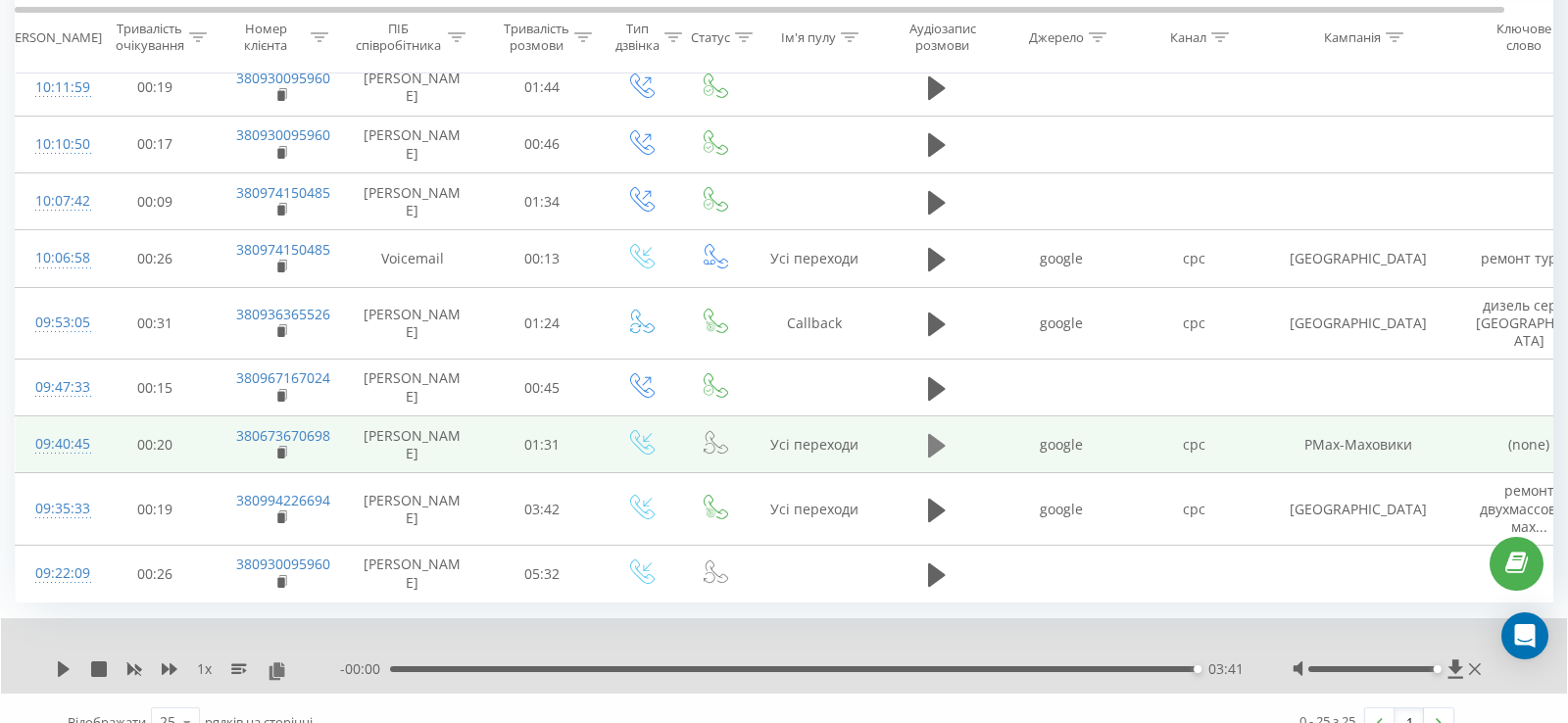 click at bounding box center (937, 446) 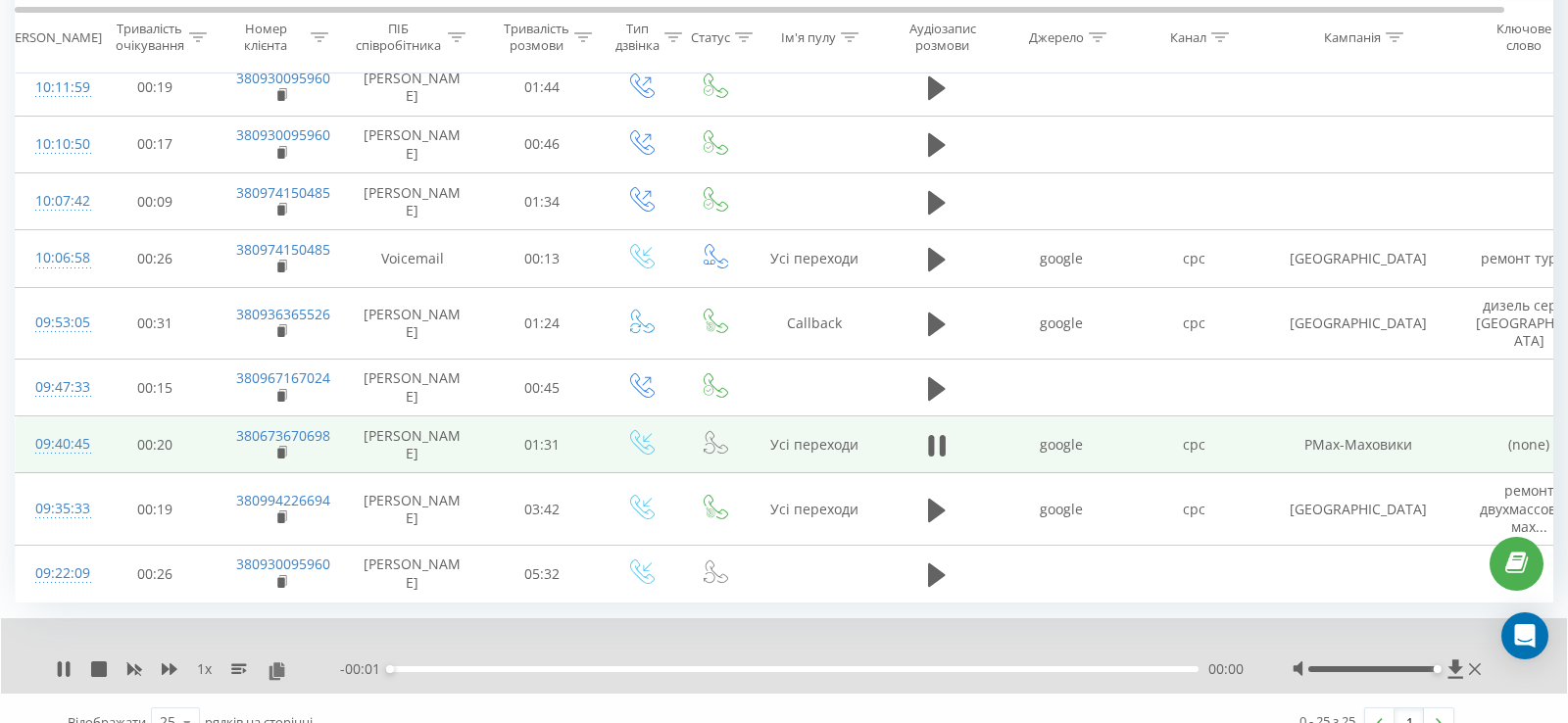scroll, scrollTop: 1141, scrollLeft: 0, axis: vertical 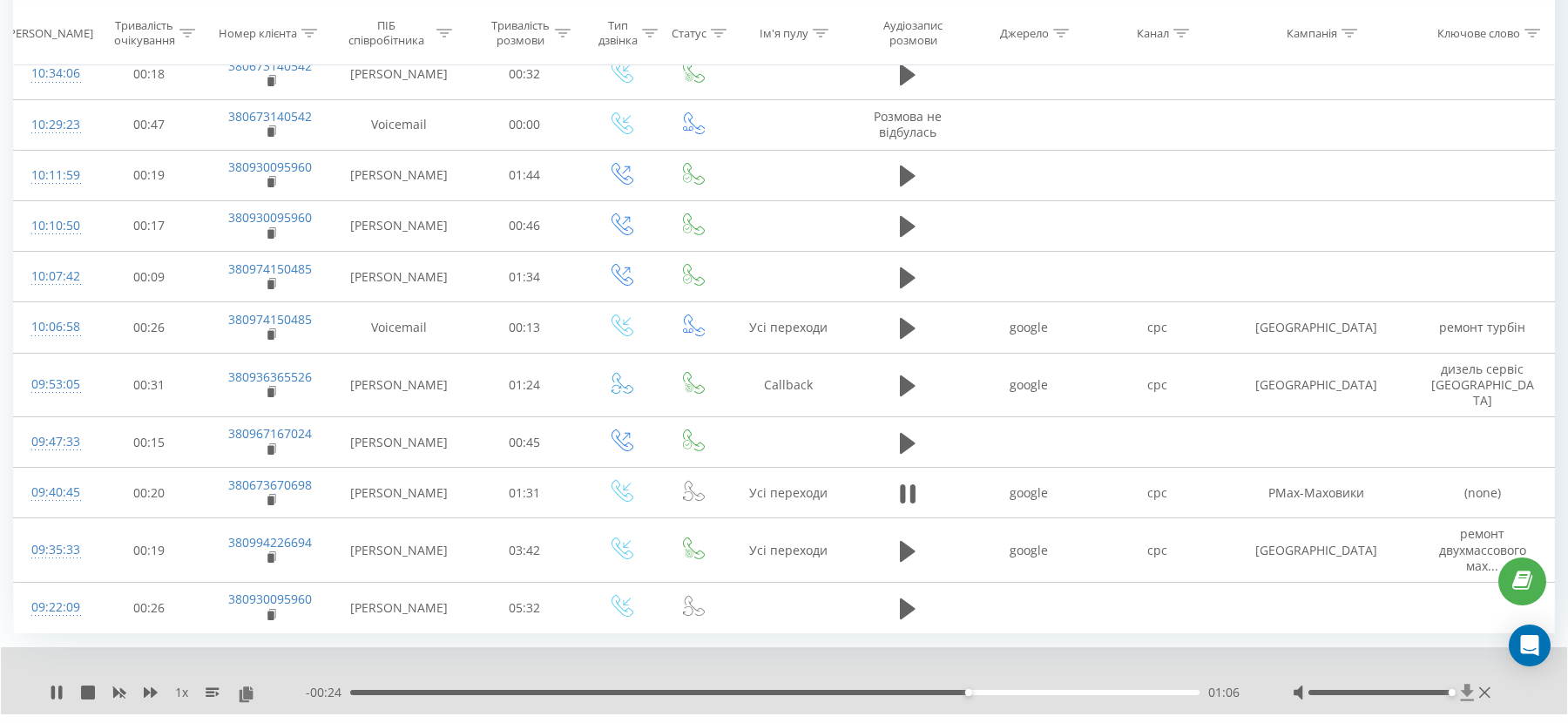 click 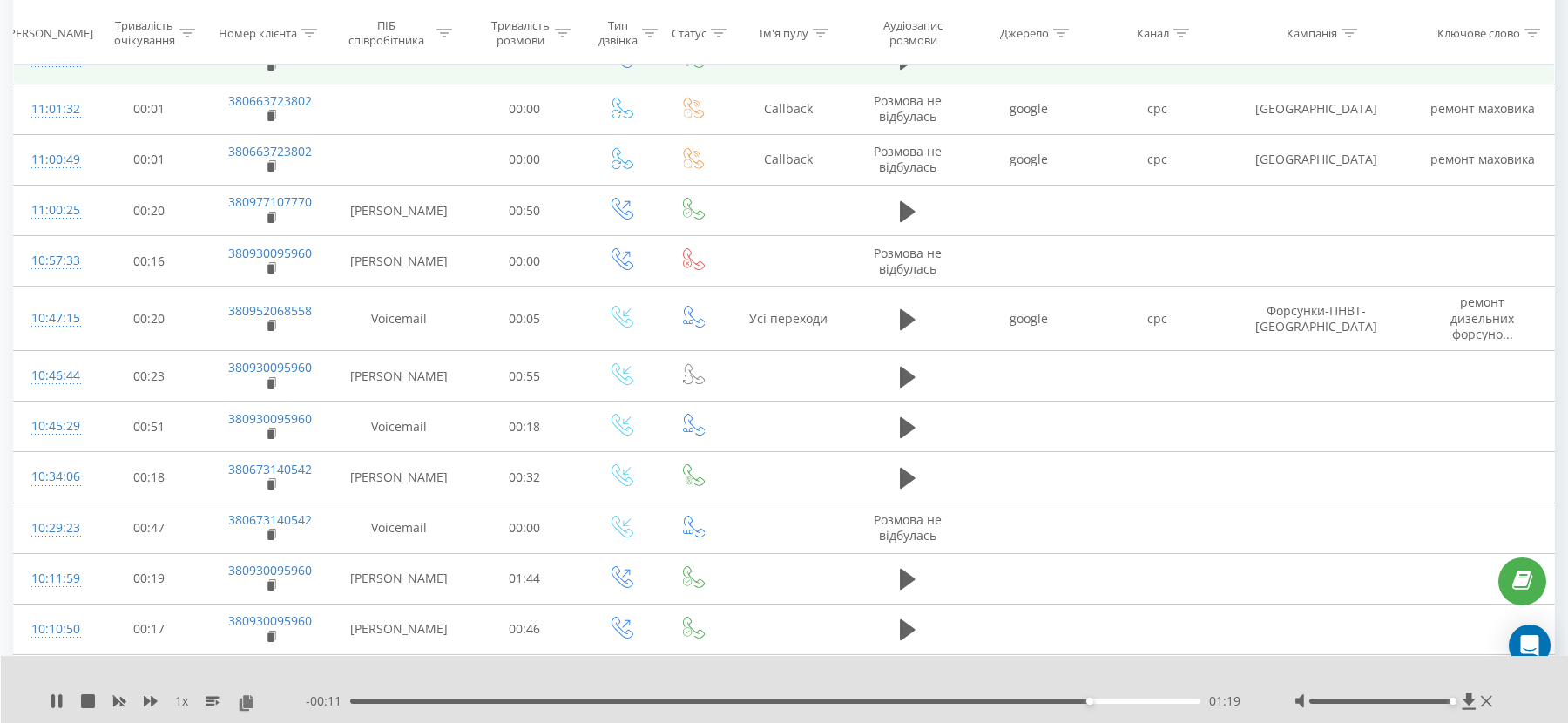scroll, scrollTop: 954, scrollLeft: 0, axis: vertical 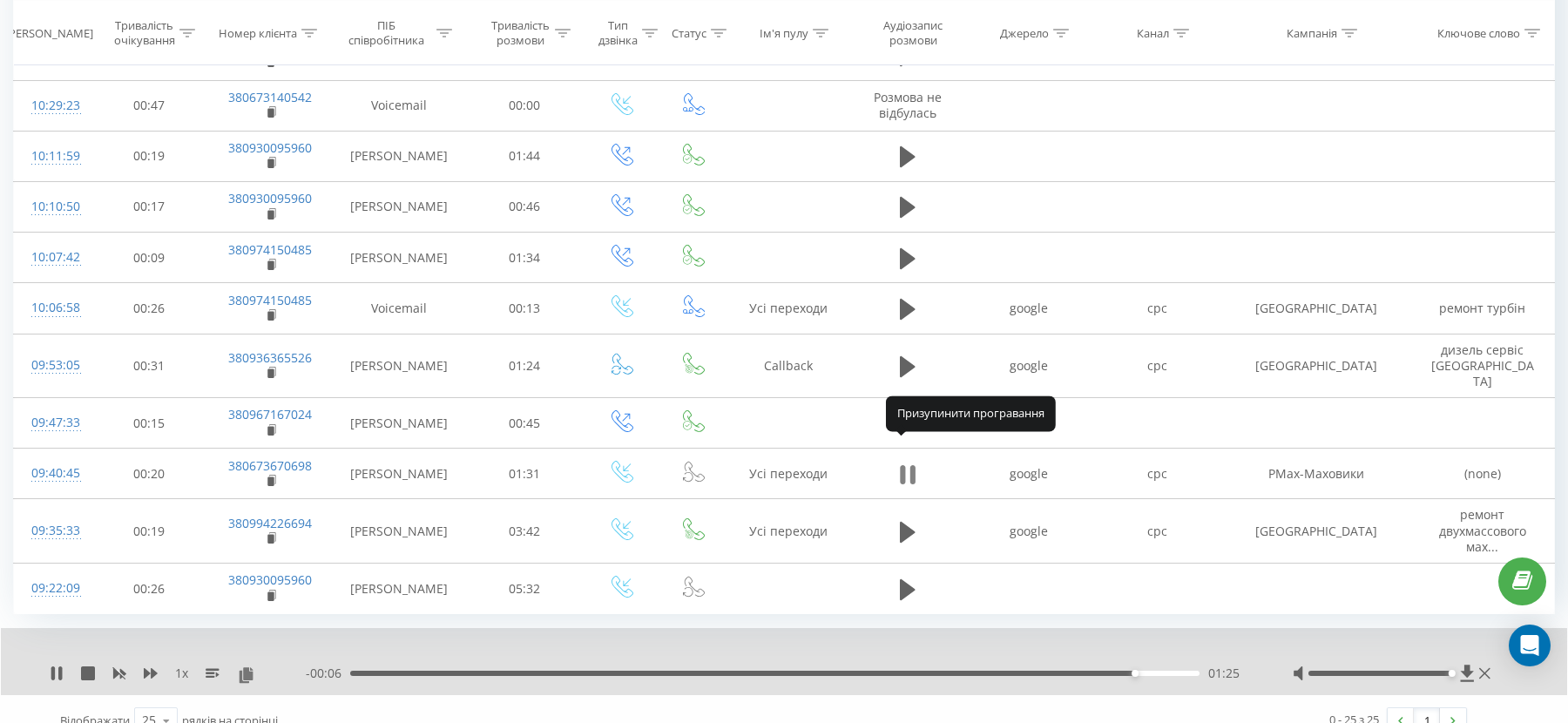 click 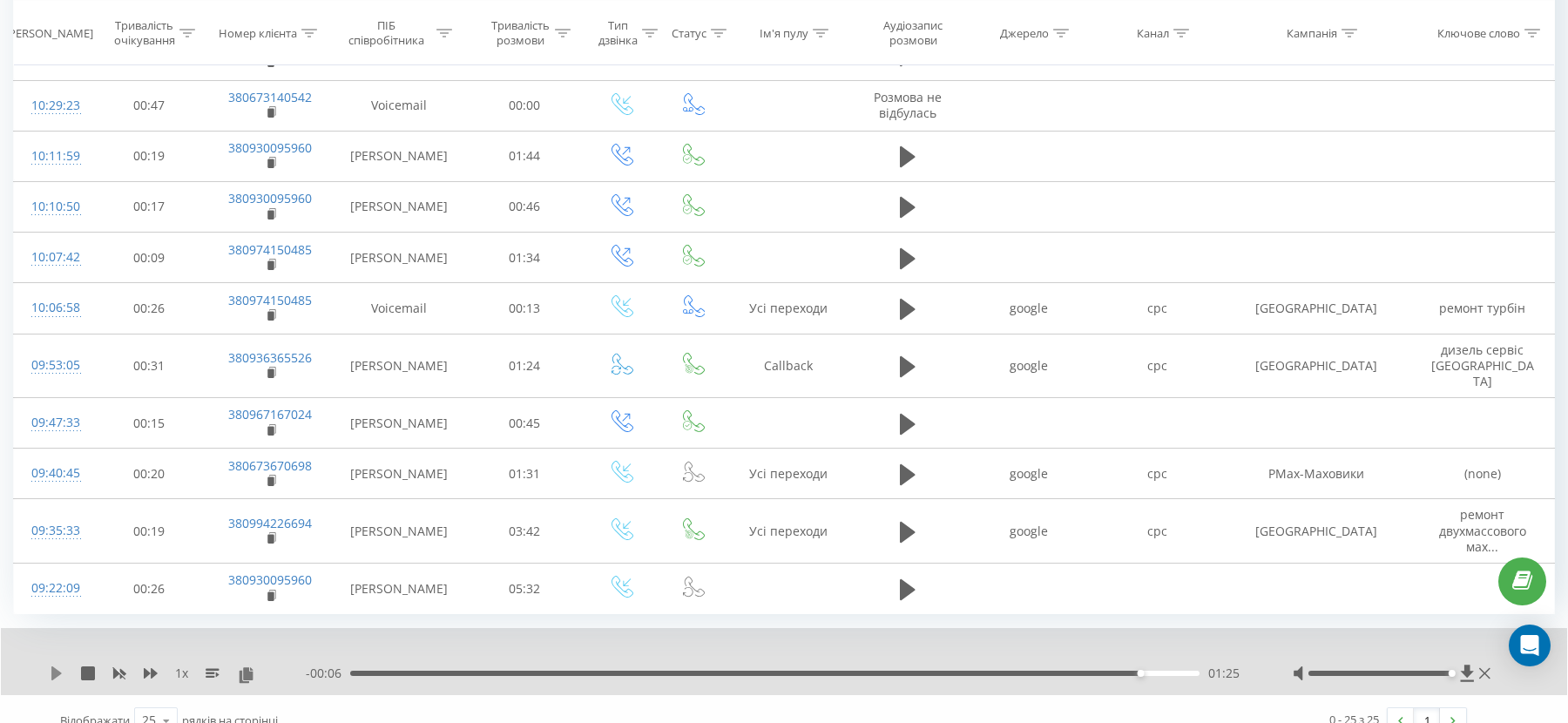 click 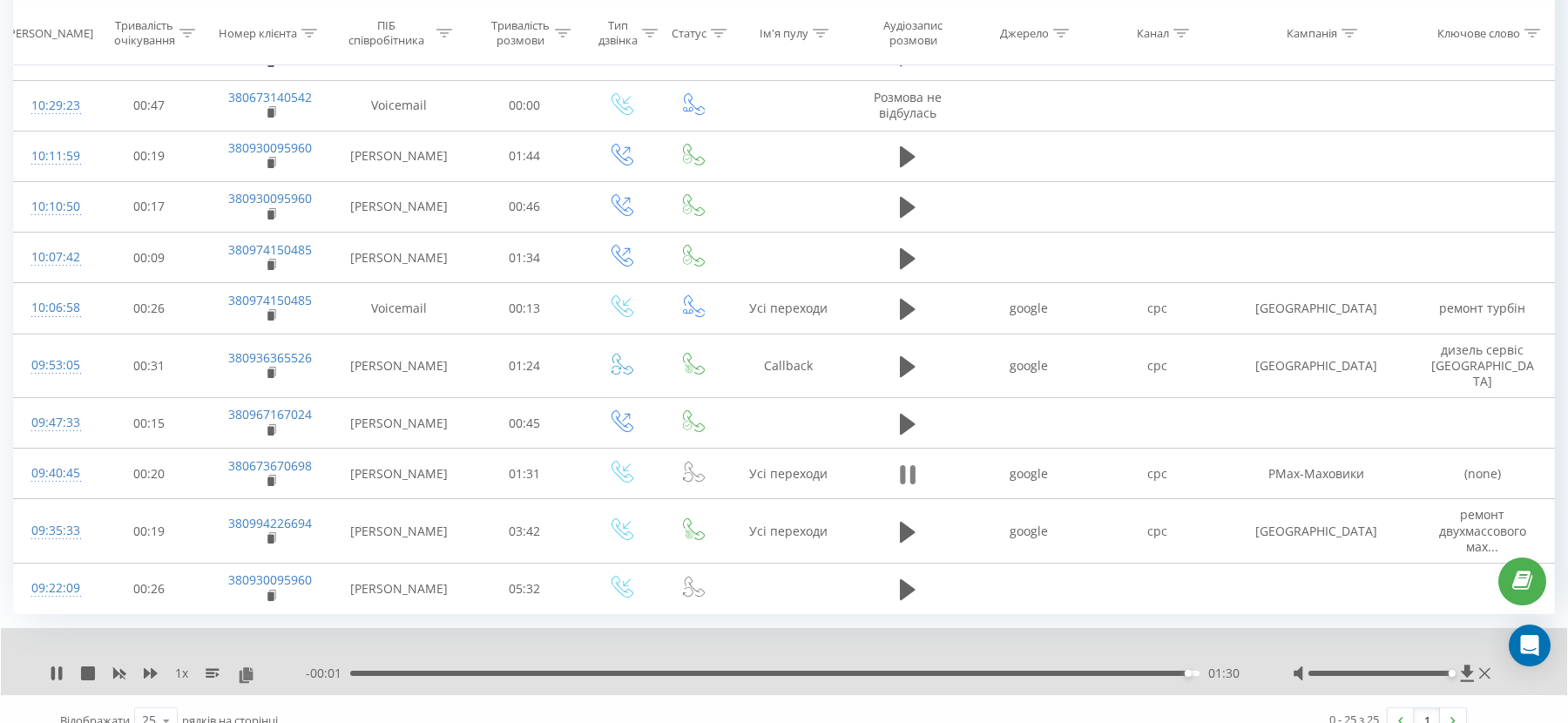 click 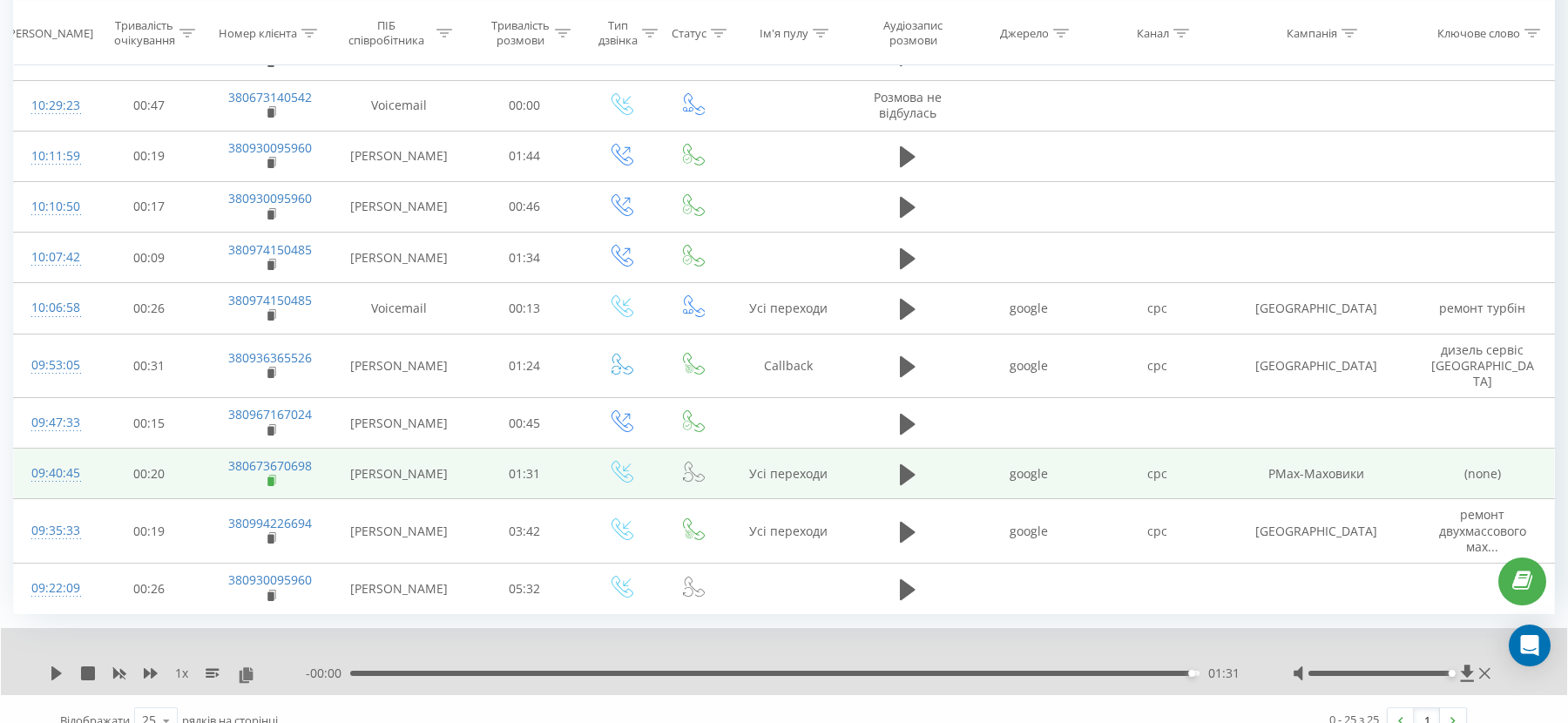 click 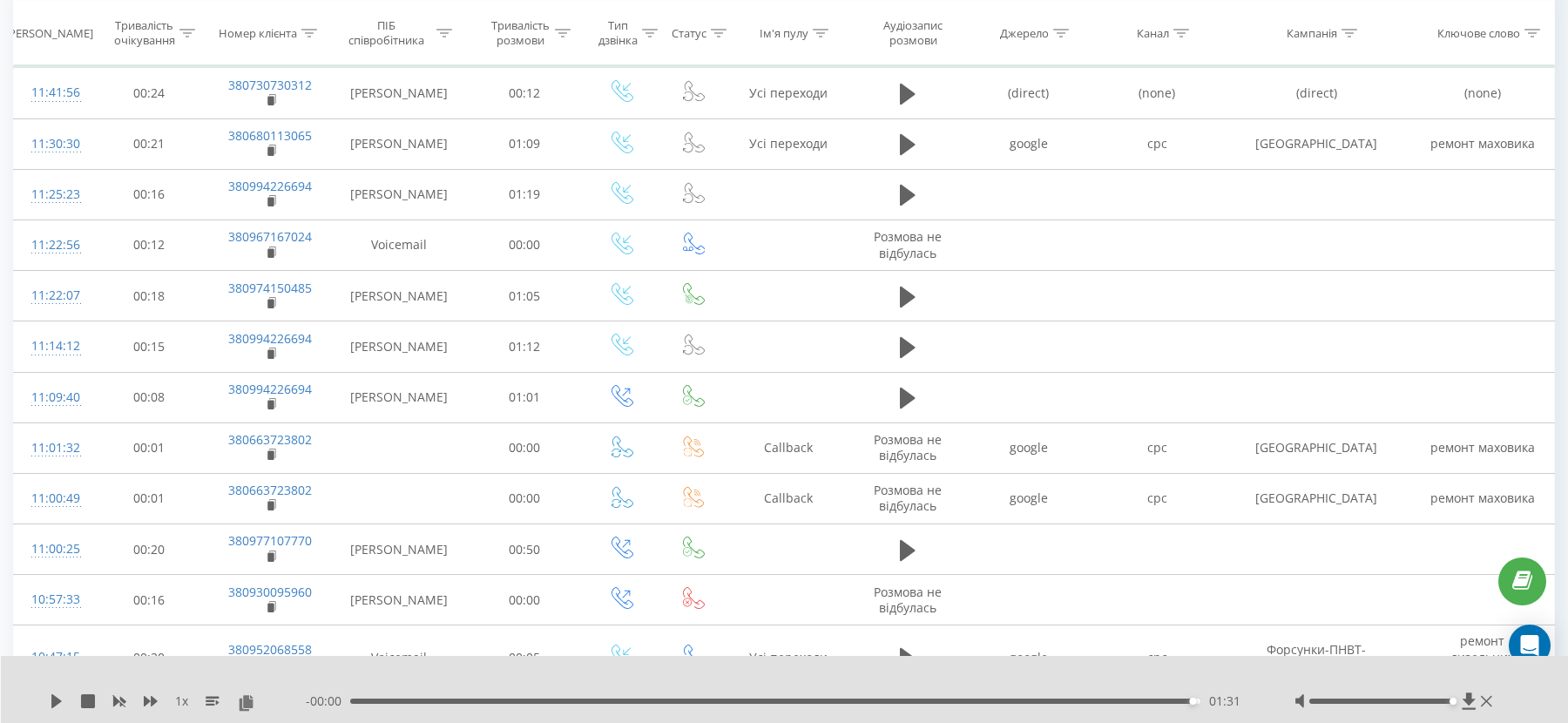 scroll, scrollTop: 159, scrollLeft: 0, axis: vertical 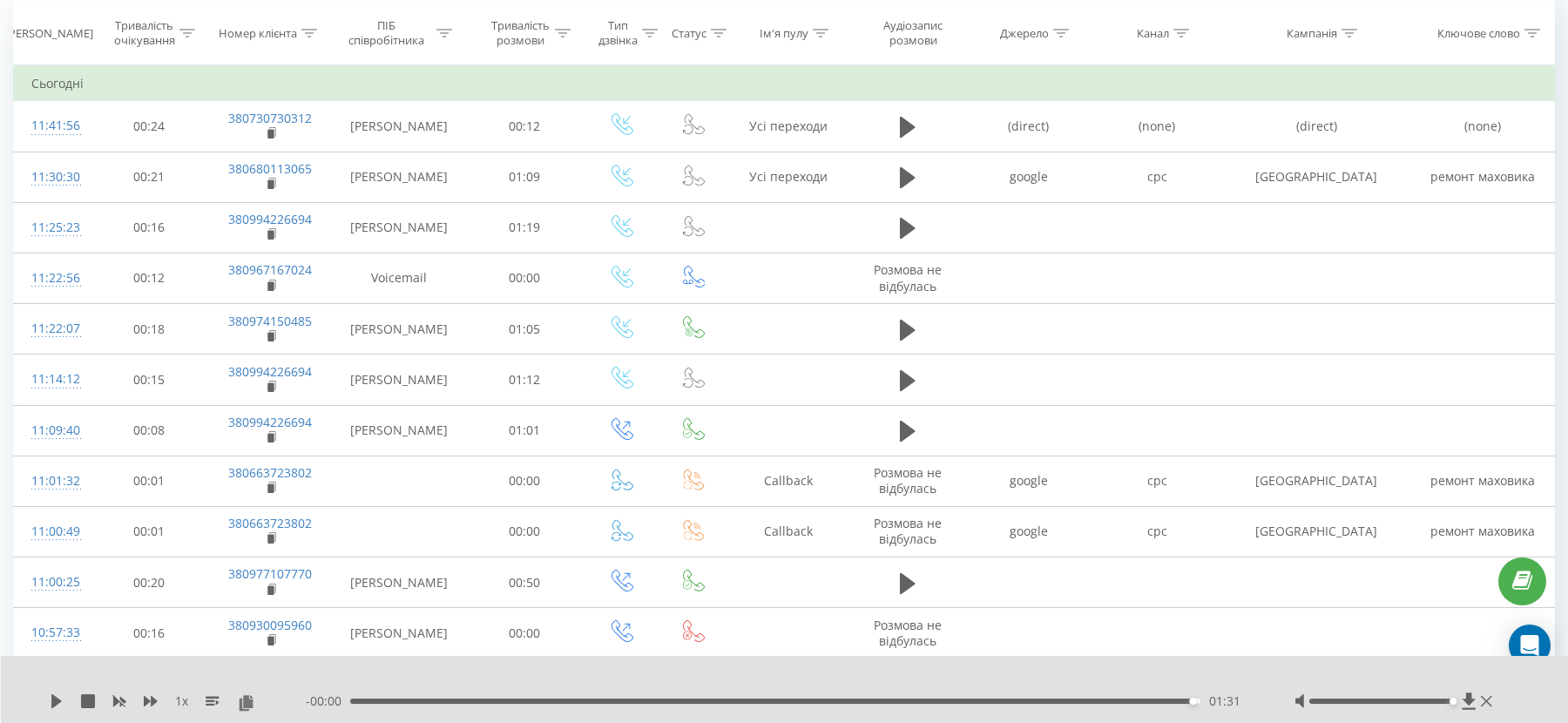 click on "Номер клієнта" at bounding box center (270, 33) 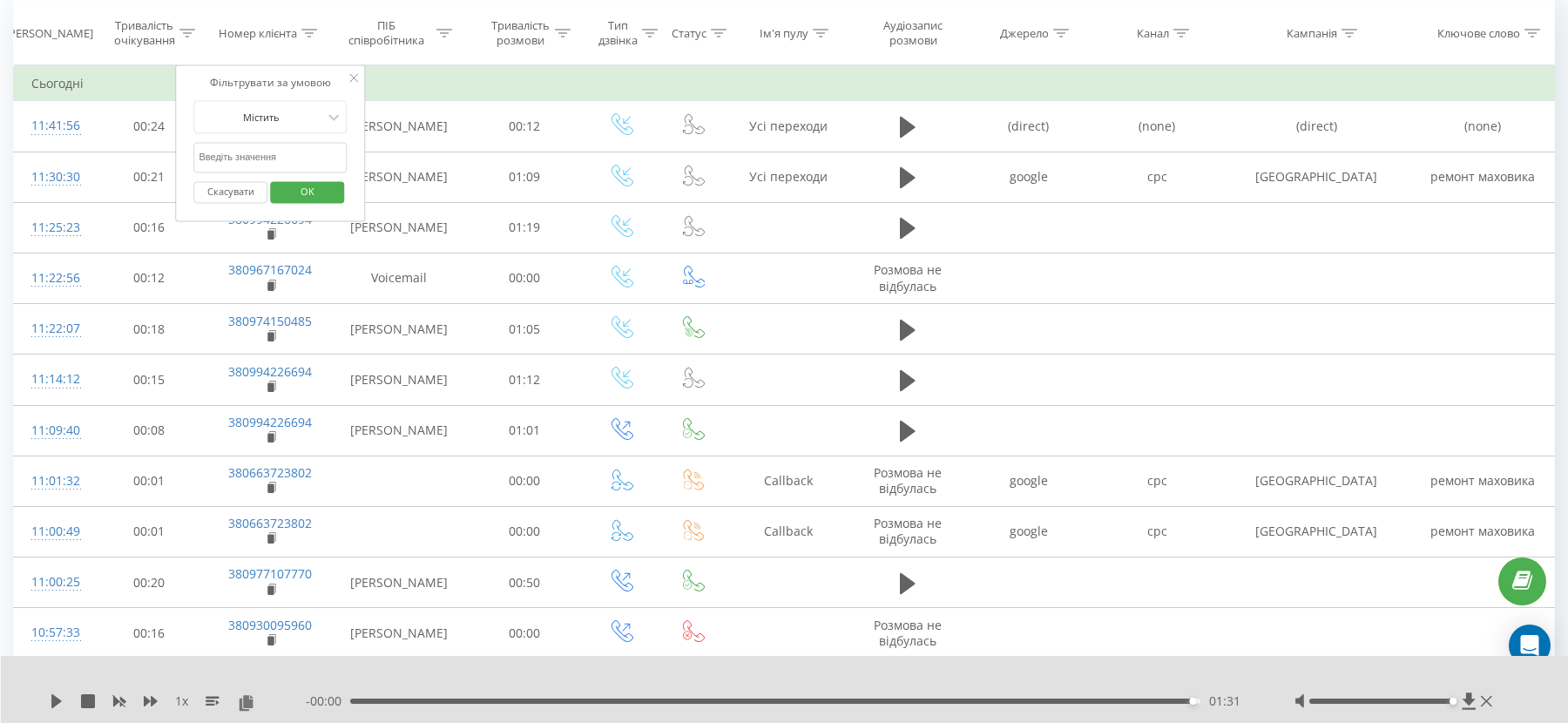 click at bounding box center [270, 158] 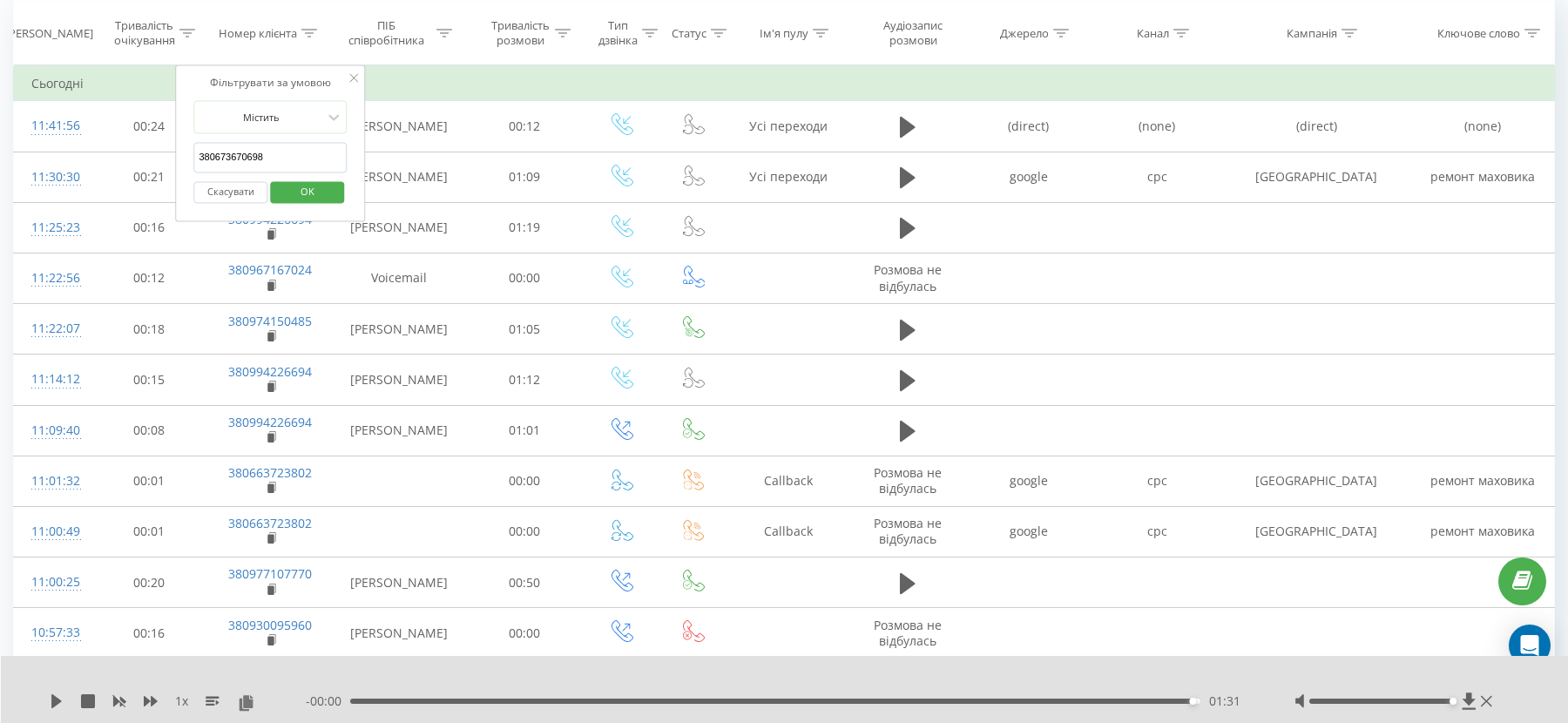 click on "OK" at bounding box center [308, 191] 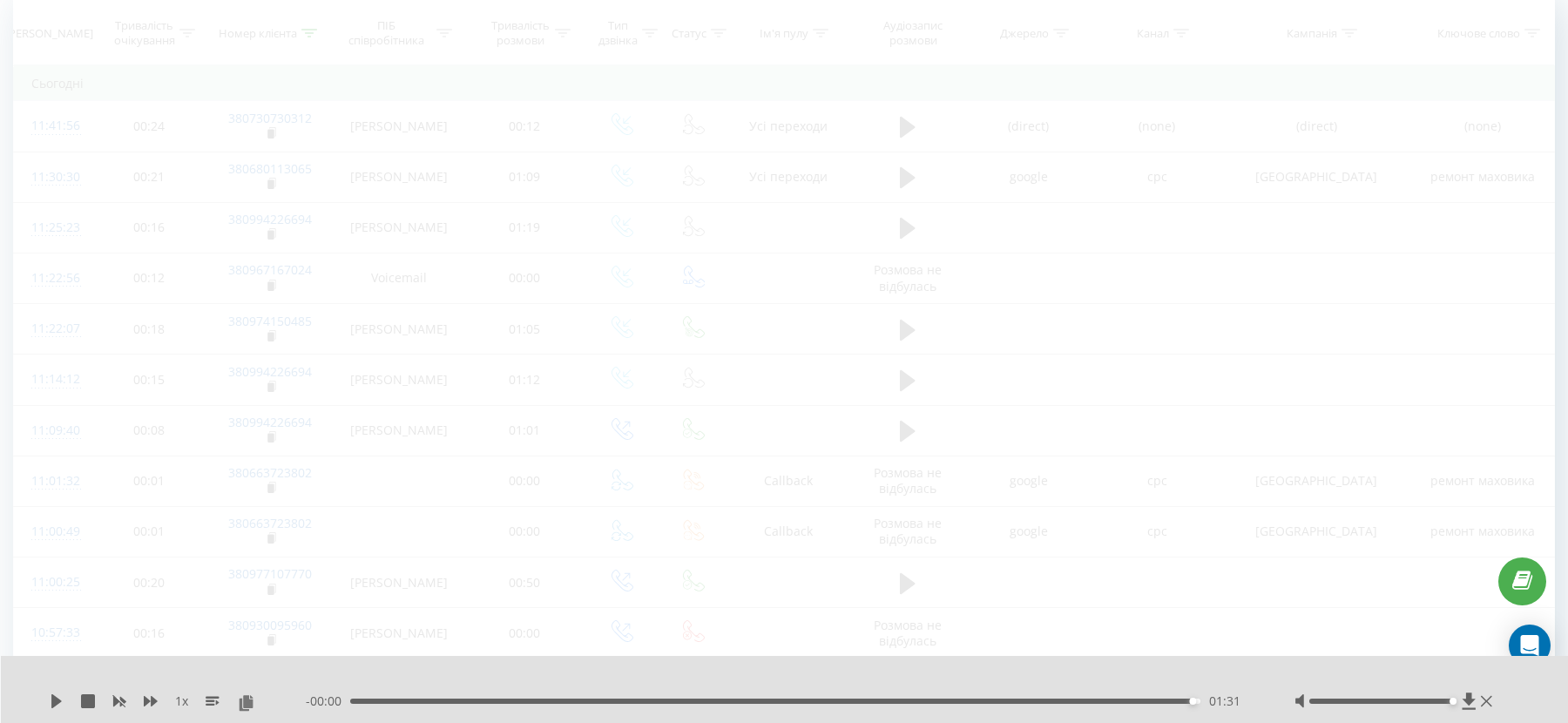 scroll, scrollTop: 0, scrollLeft: 0, axis: both 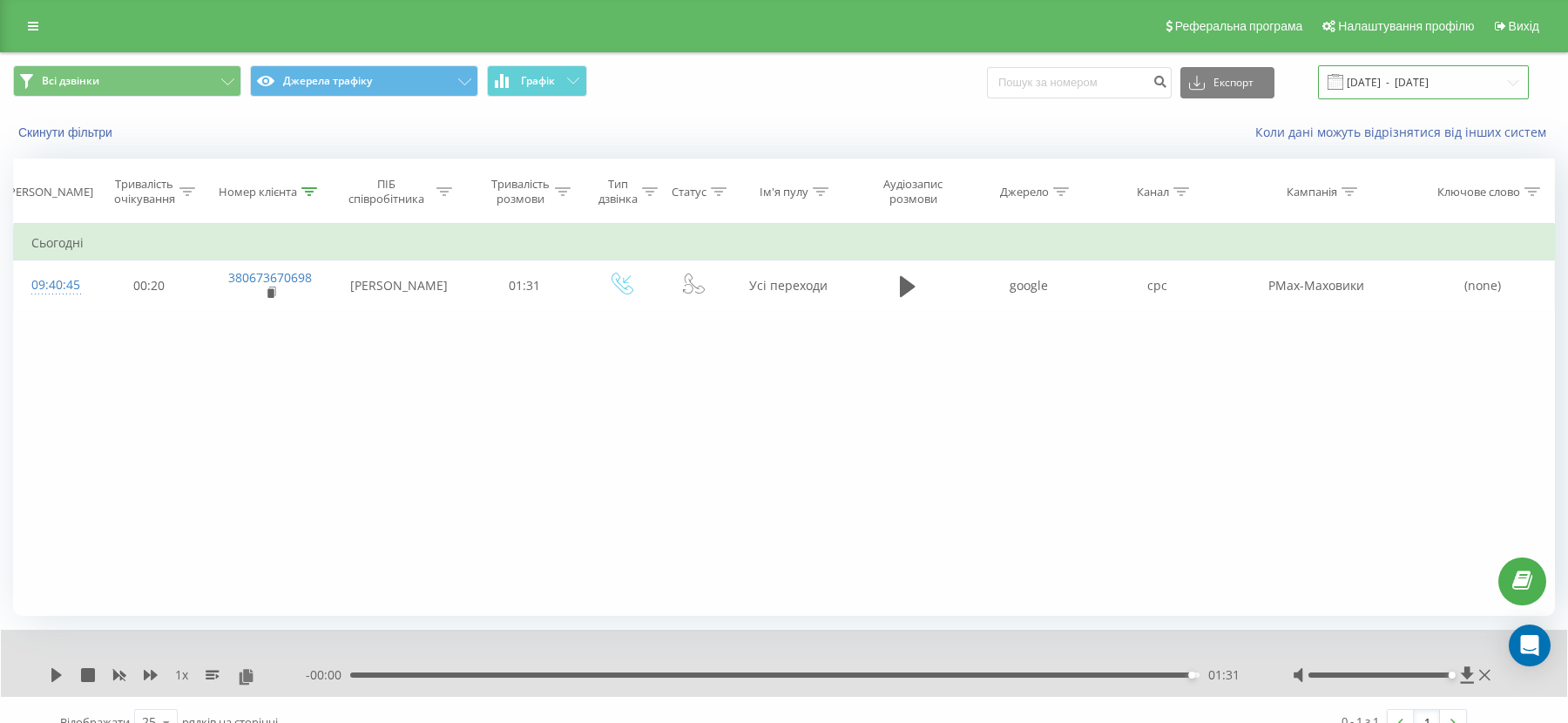 click on "[DATE]  -  [DATE]" at bounding box center [1423, 82] 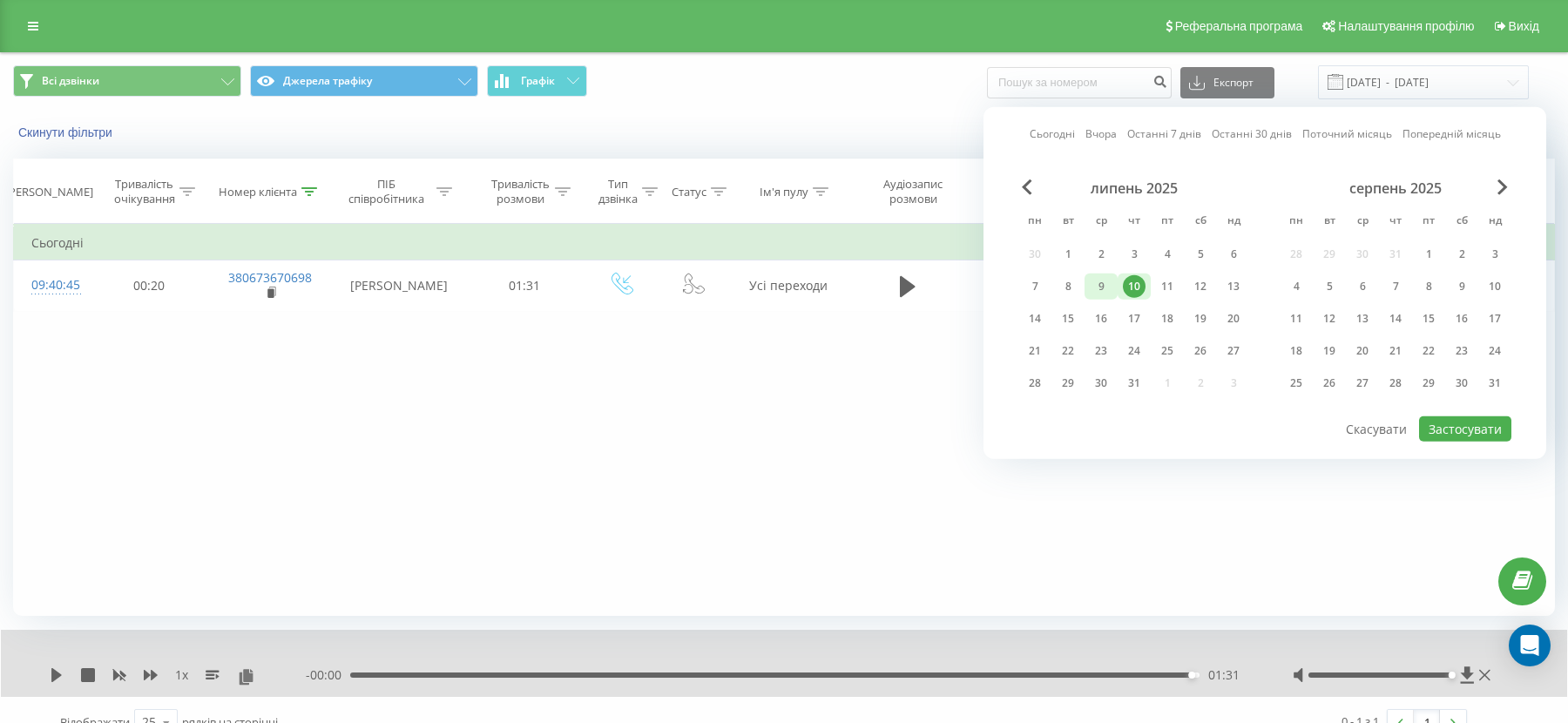 click on "9" at bounding box center [1101, 287] 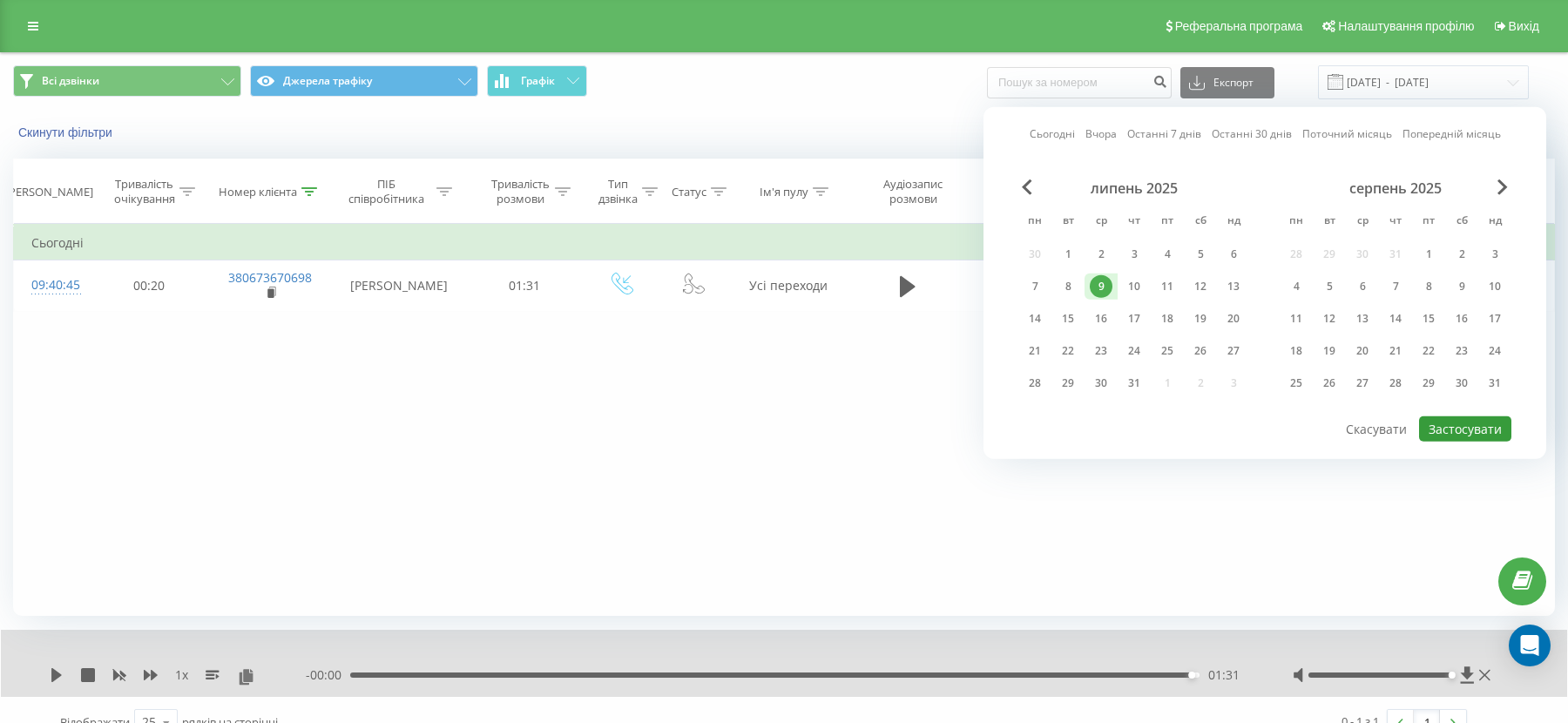click on "Застосувати" at bounding box center [1465, 429] 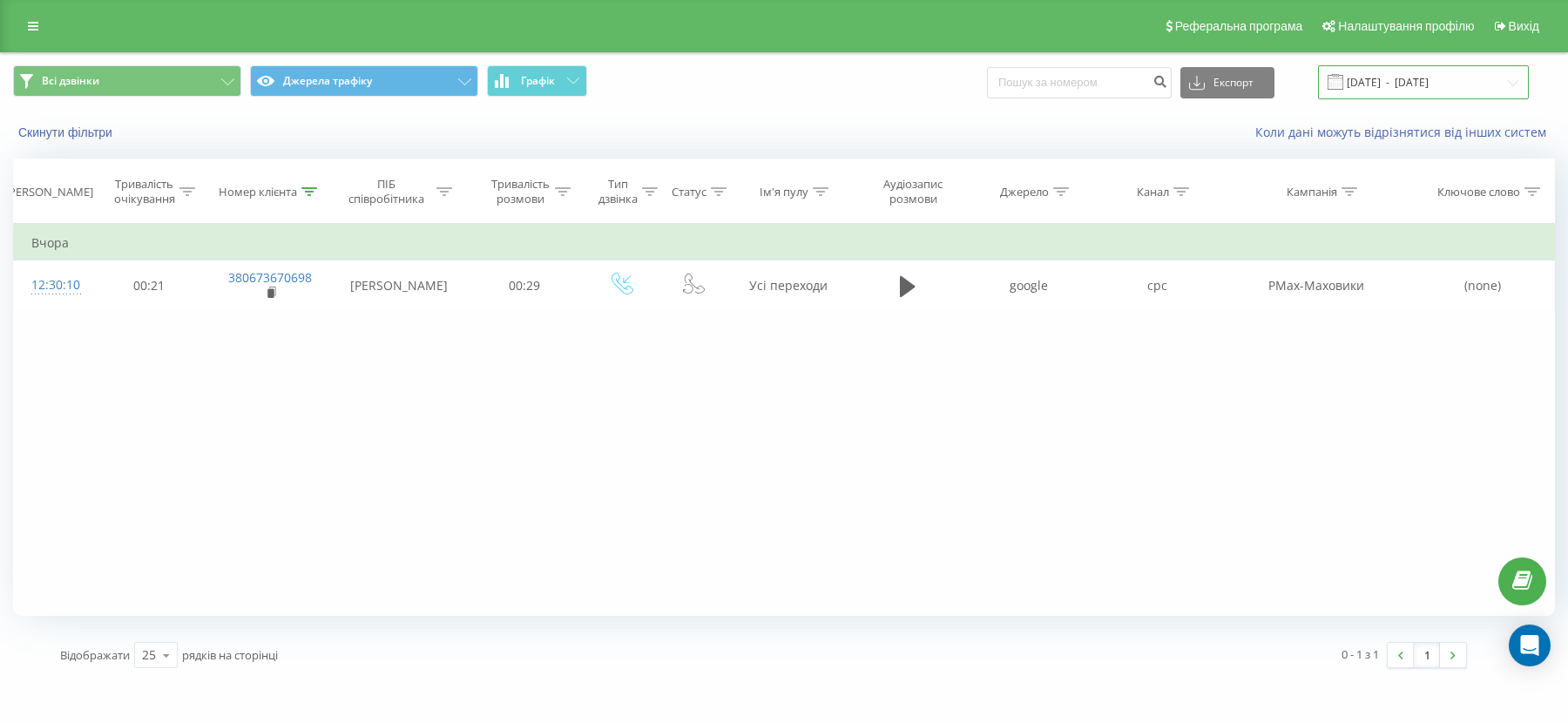click on "[DATE]  -  [DATE]" at bounding box center (1423, 82) 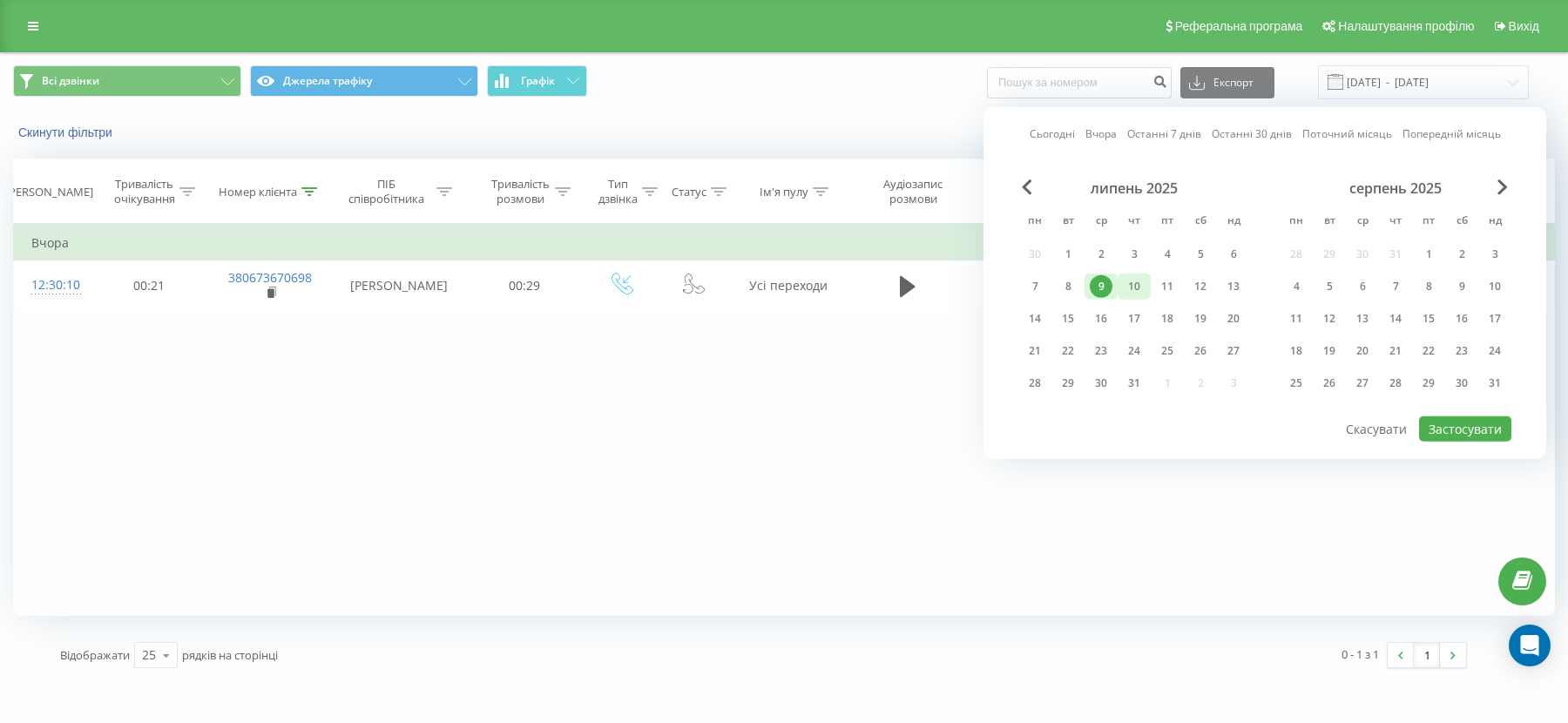 click on "10" at bounding box center (1134, 287) 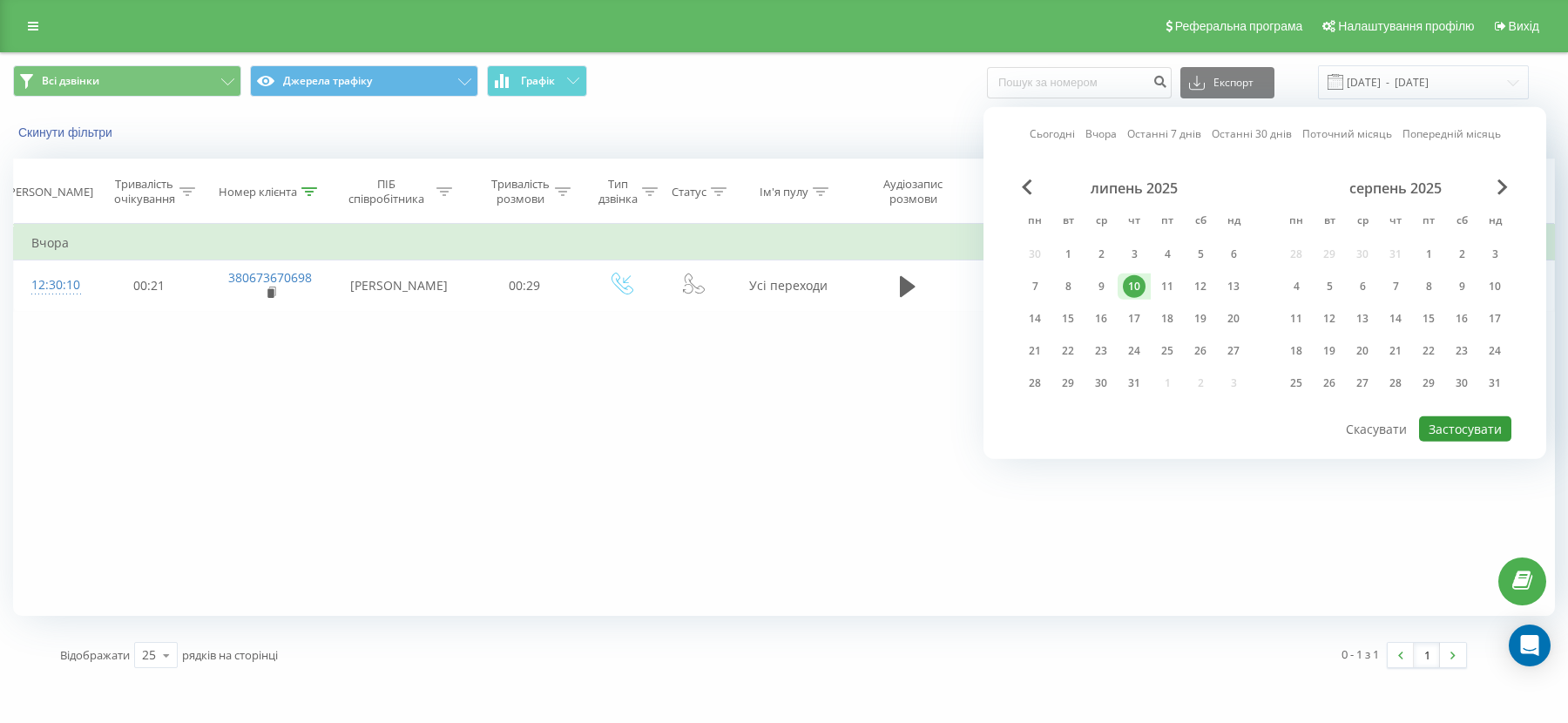 click on "Застосувати" at bounding box center (1465, 429) 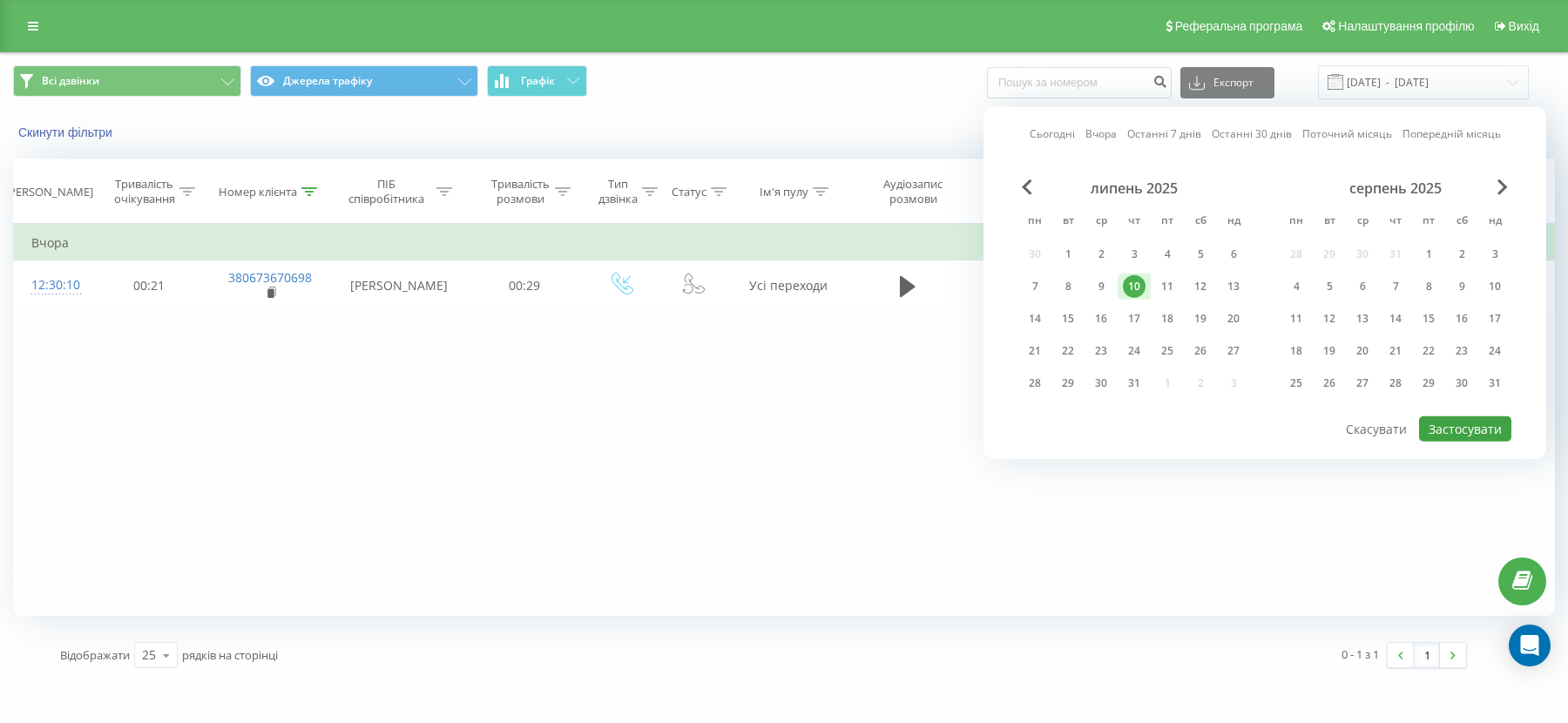 type on "[DATE]  -  [DATE]" 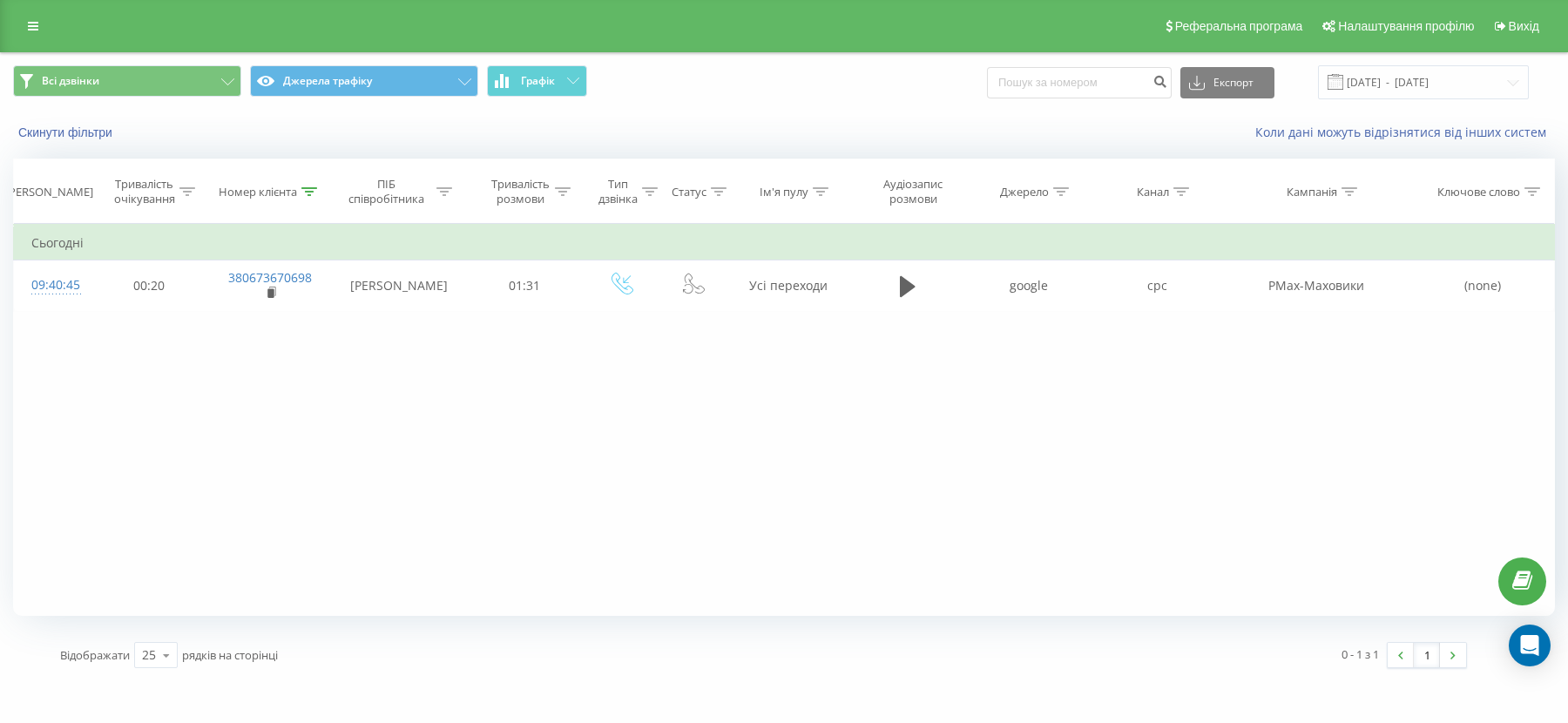 click on "Номер клієнта" at bounding box center [270, 192] 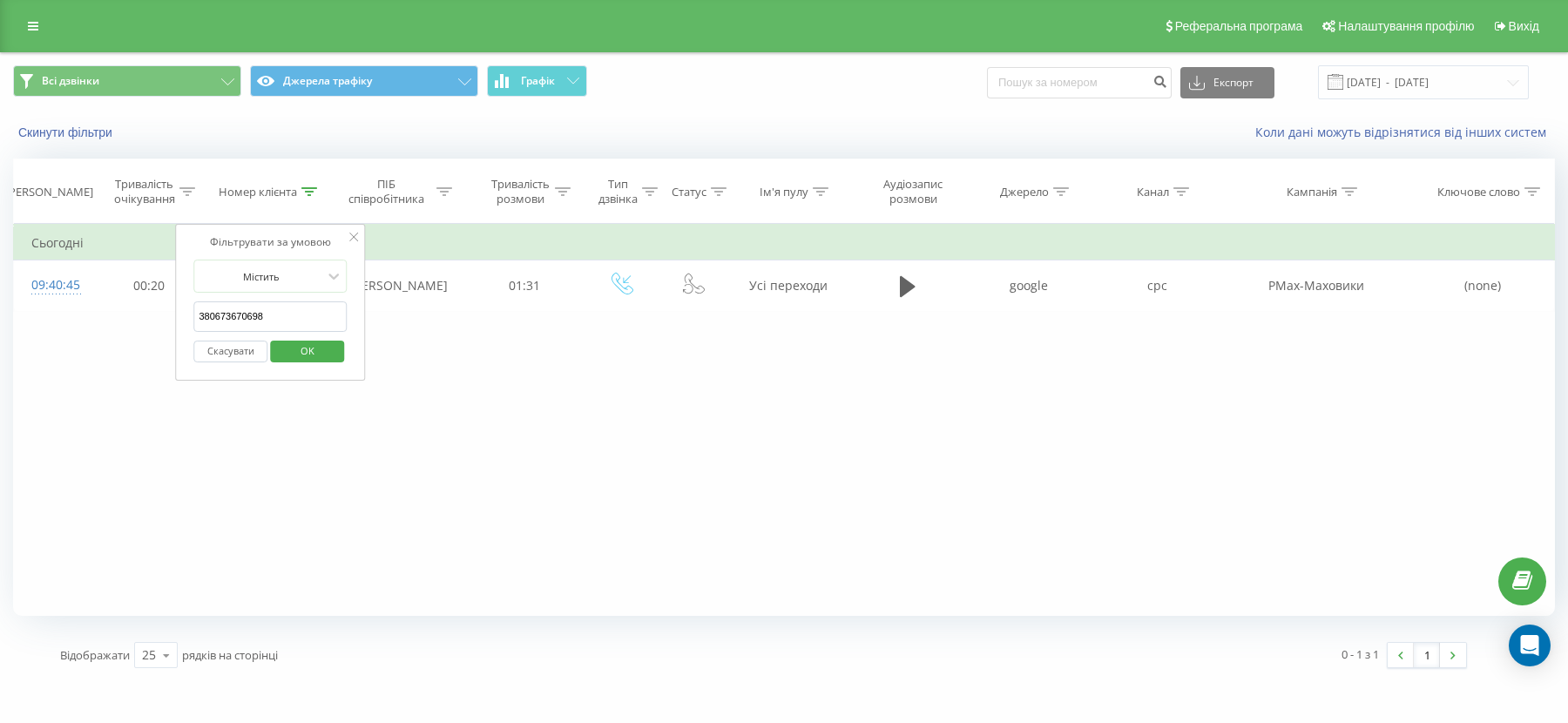 click on "380673670698" at bounding box center [270, 316] 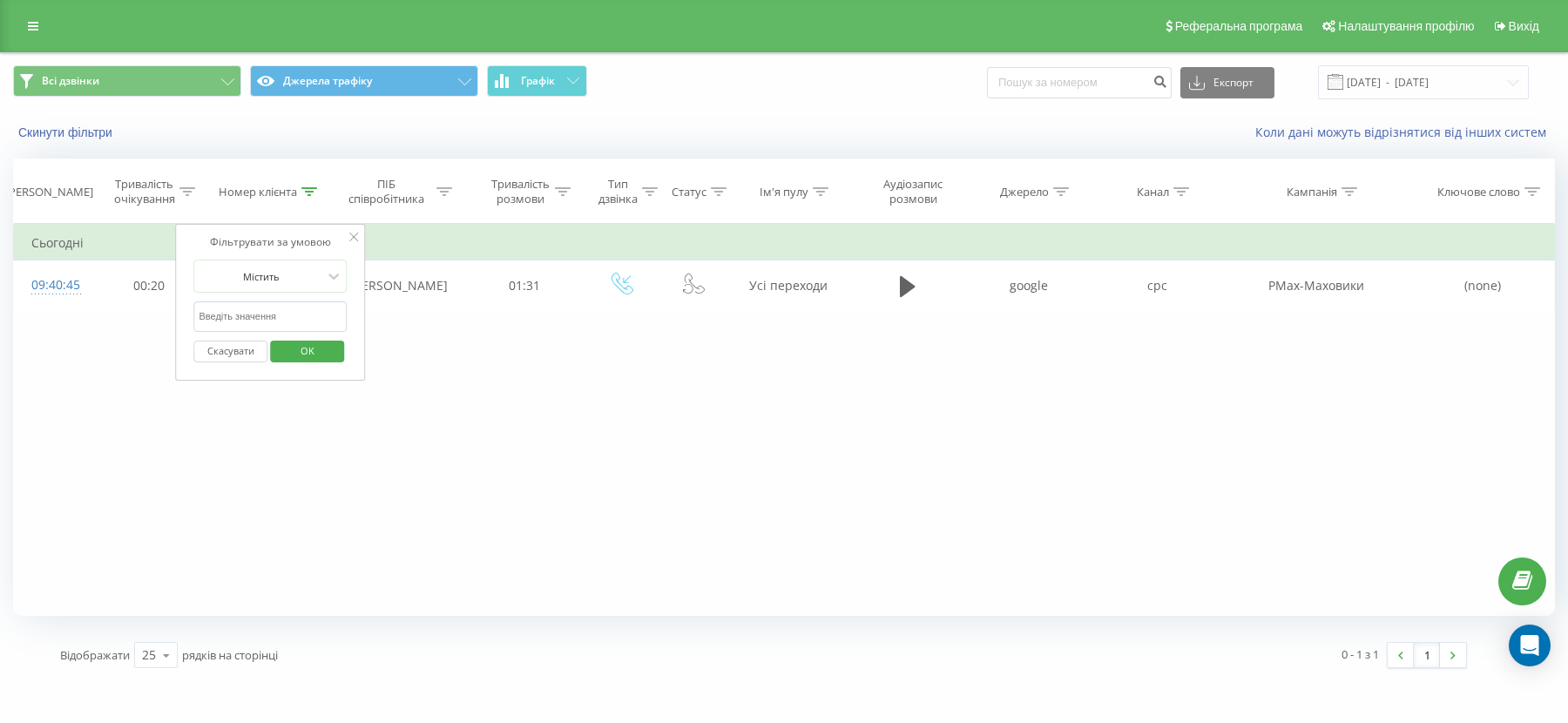 type 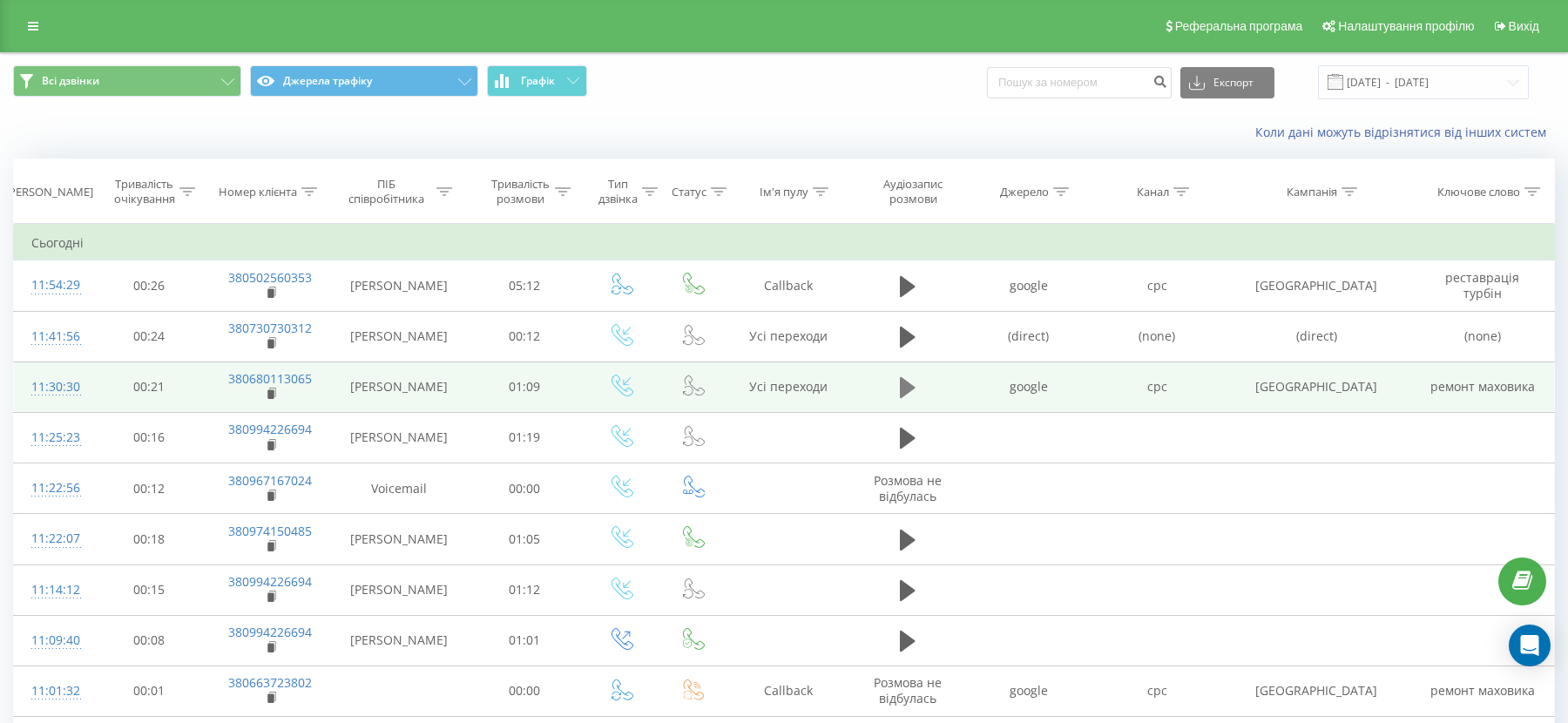 click at bounding box center (908, 388) 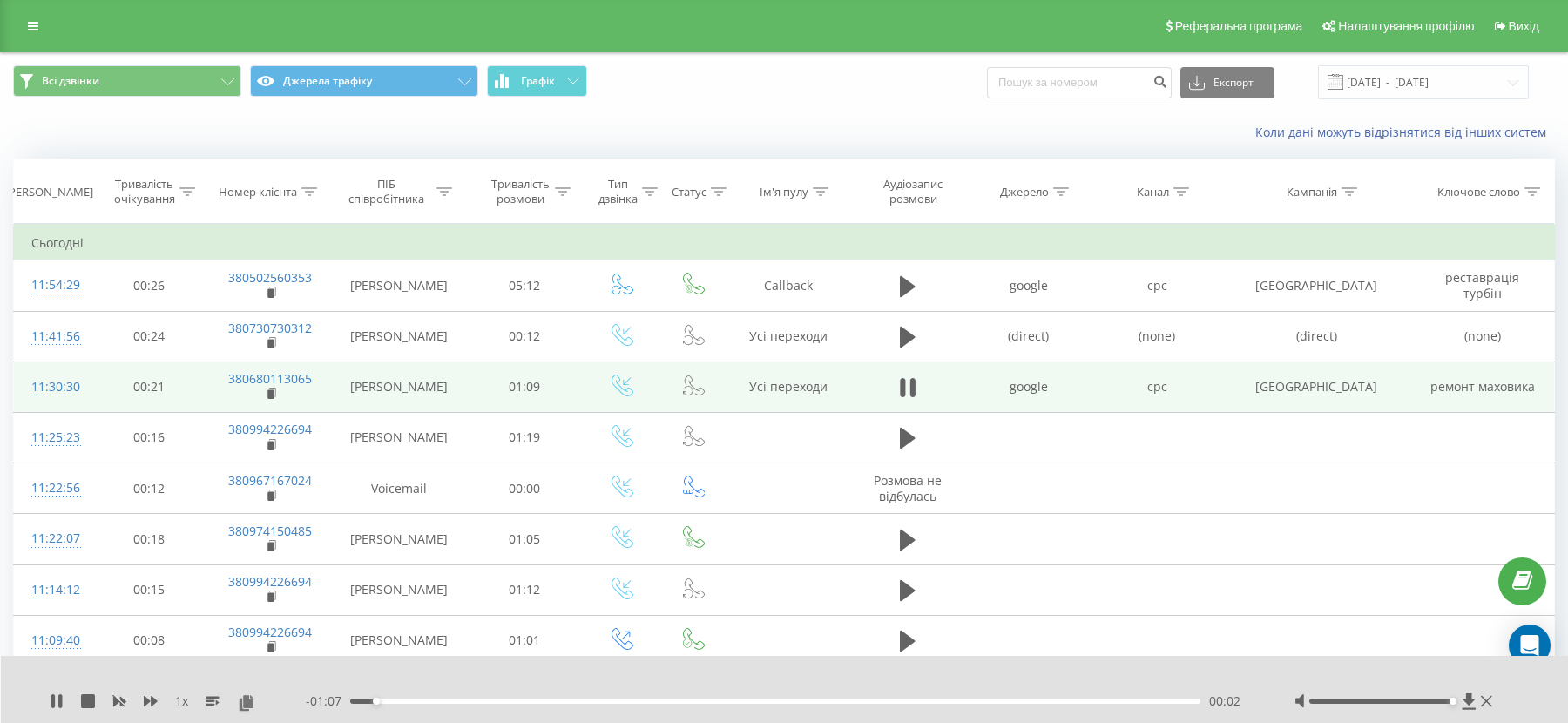 click on "- 01:07 00:02   00:02" at bounding box center (778, 701) 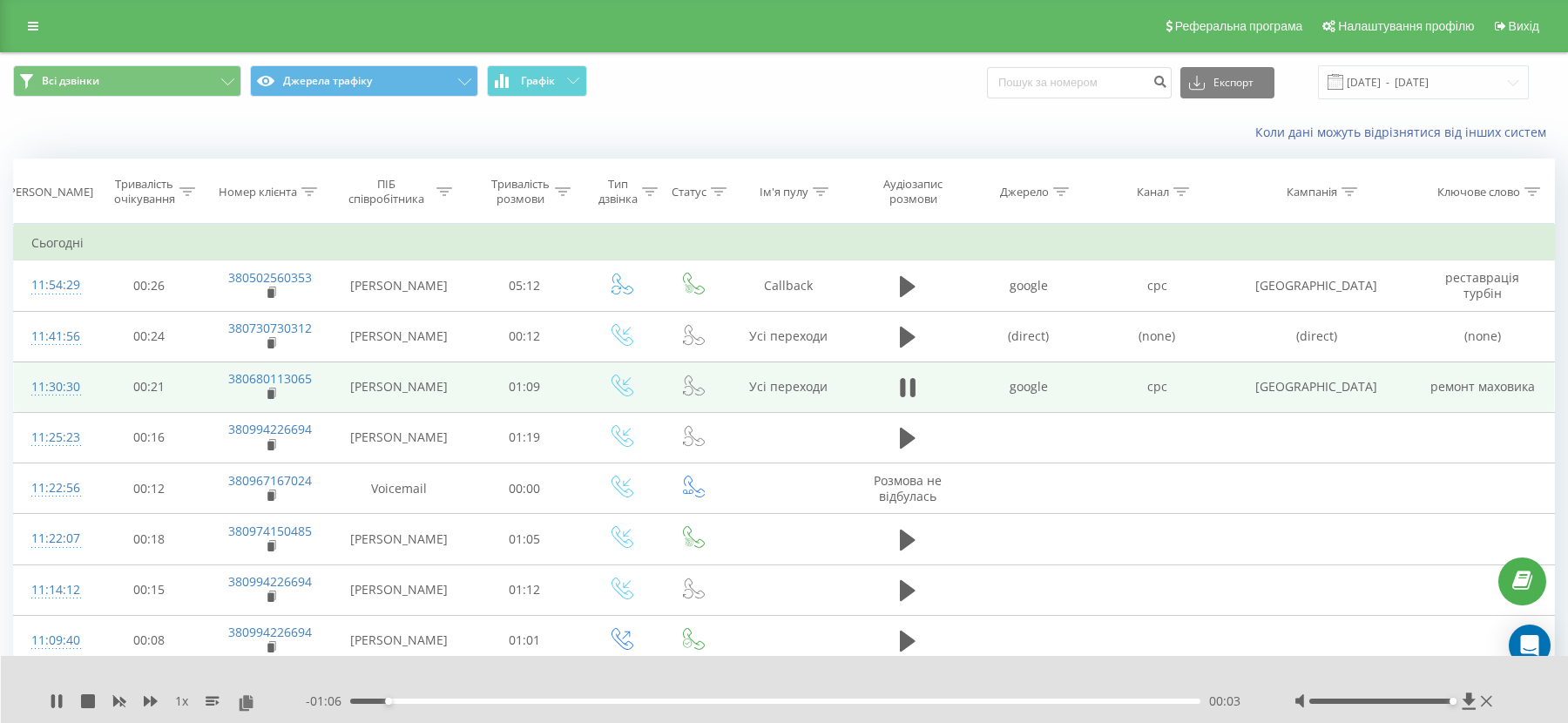 click on "00:03" at bounding box center [775, 701] 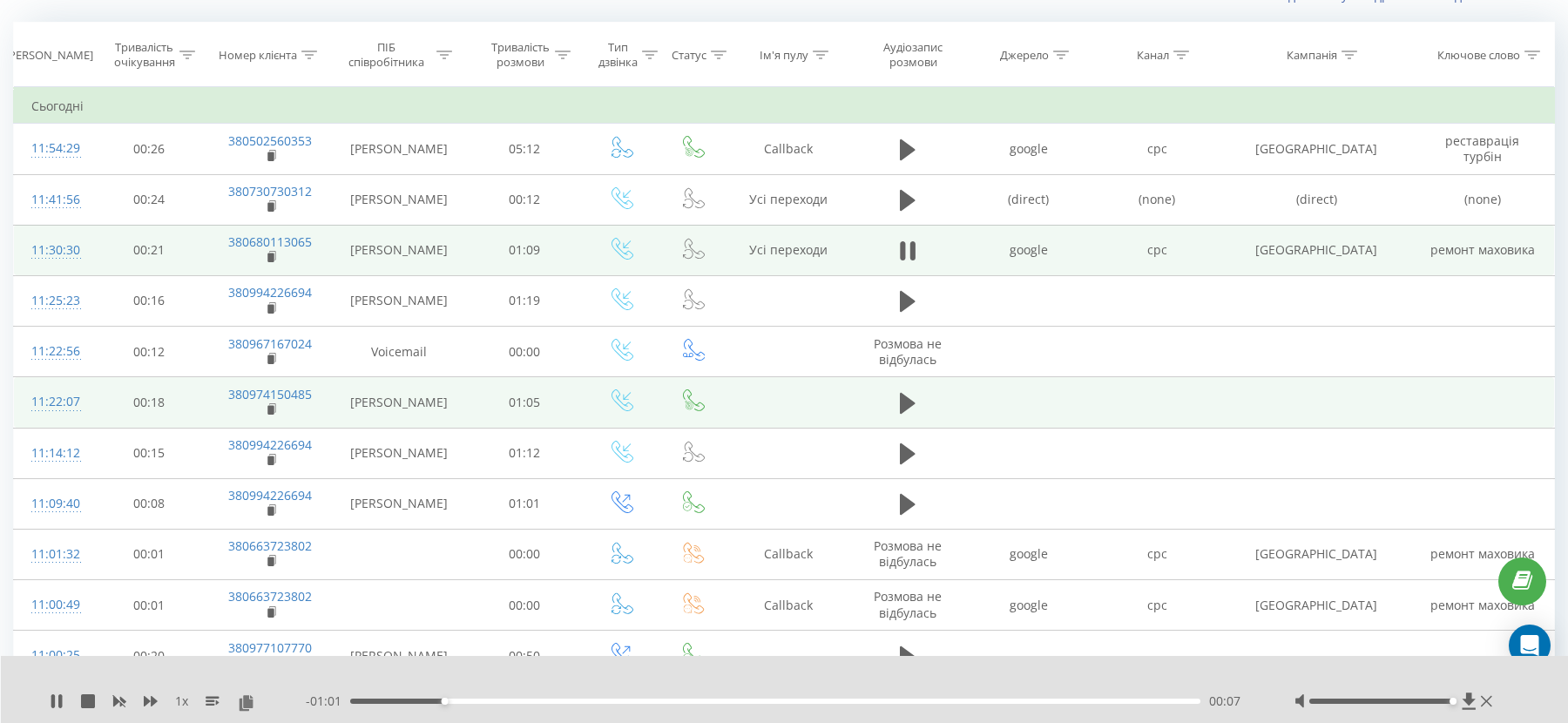 scroll, scrollTop: 142, scrollLeft: 0, axis: vertical 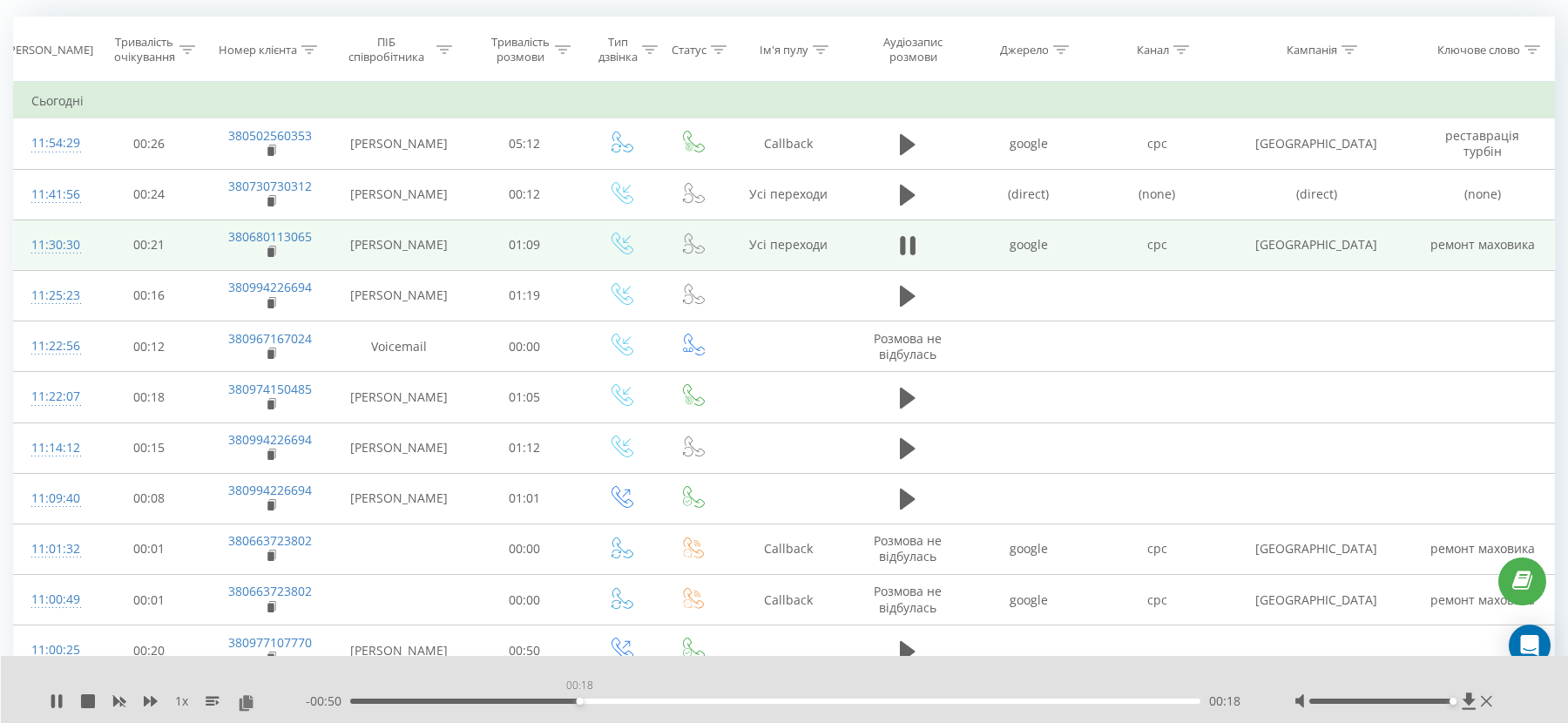 click on "00:18" at bounding box center (775, 701) 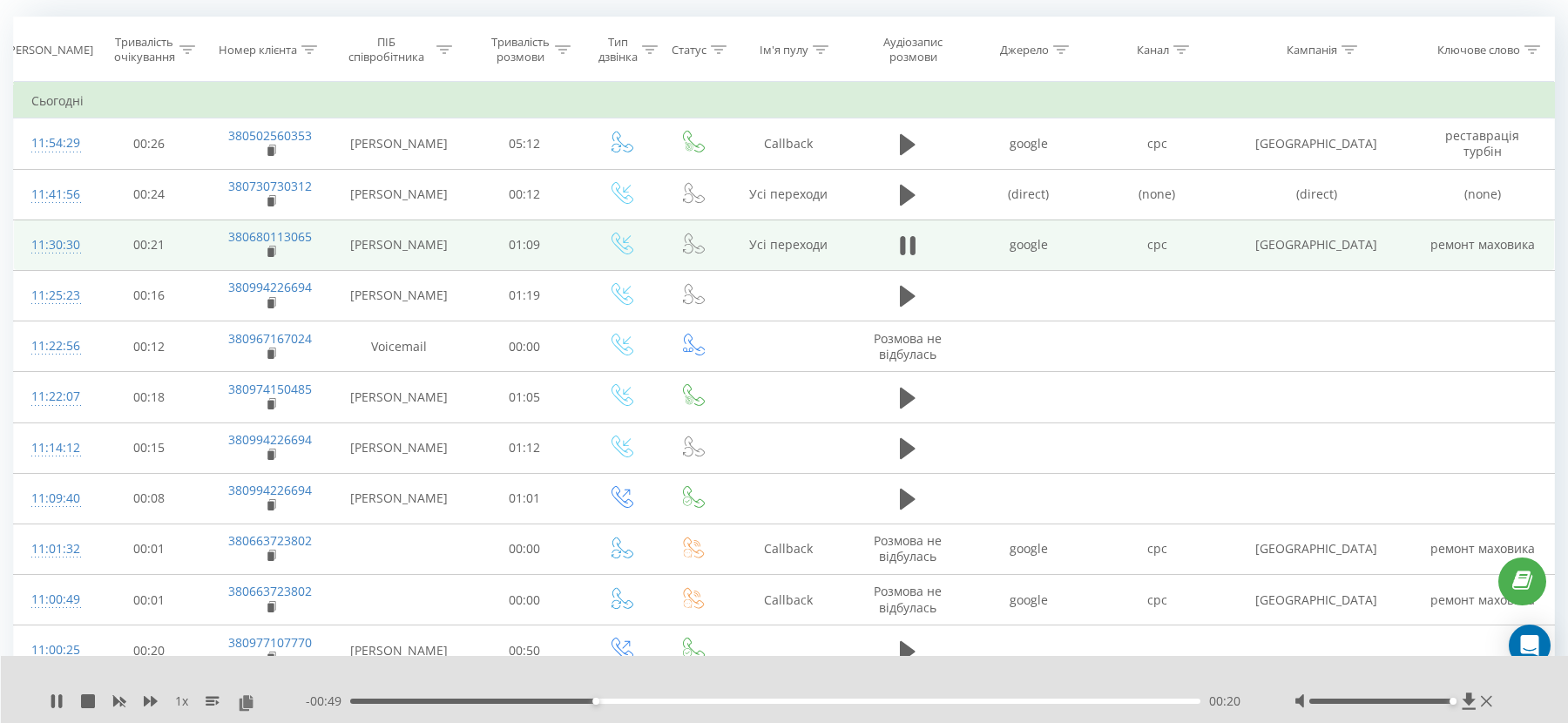 click on "00:20" at bounding box center (775, 701) 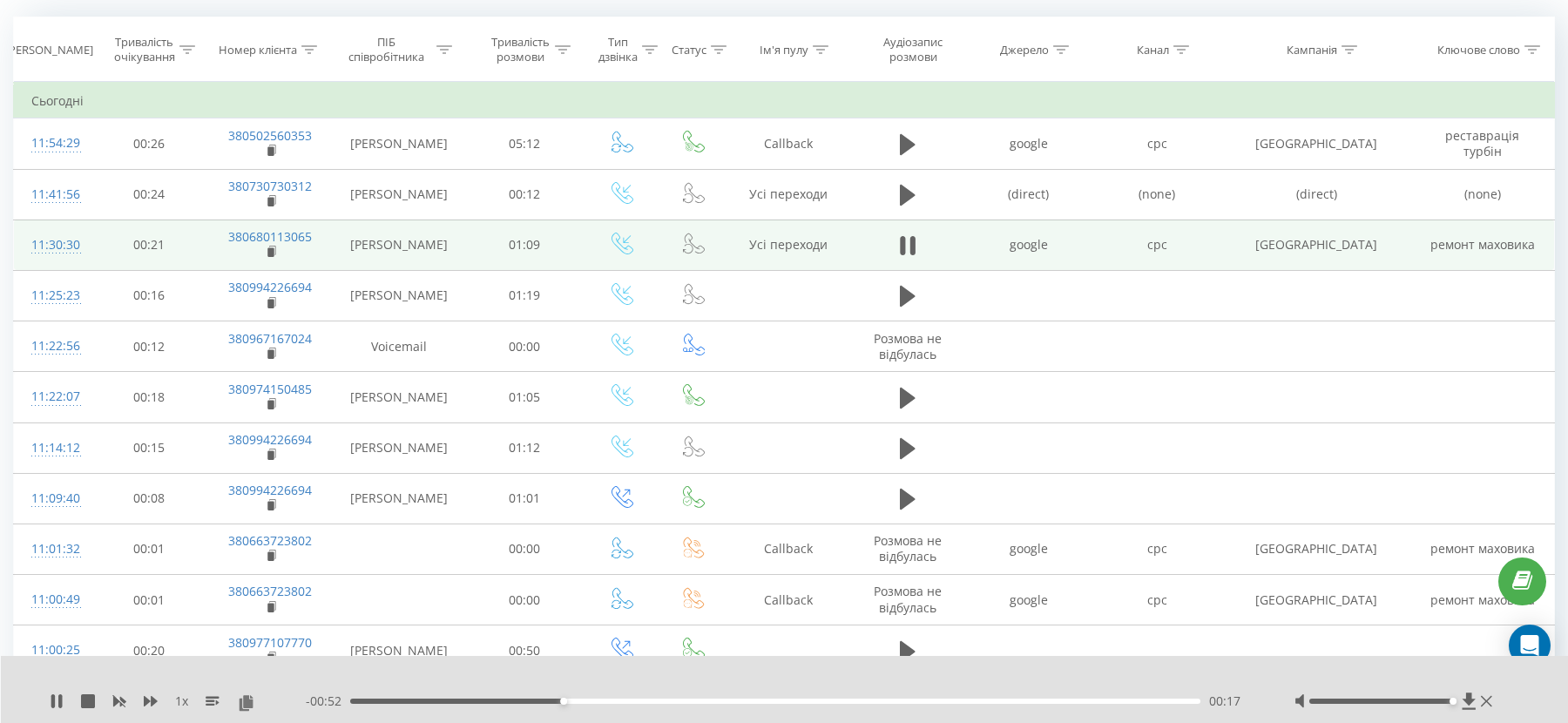 click on "00:17" at bounding box center [775, 701] 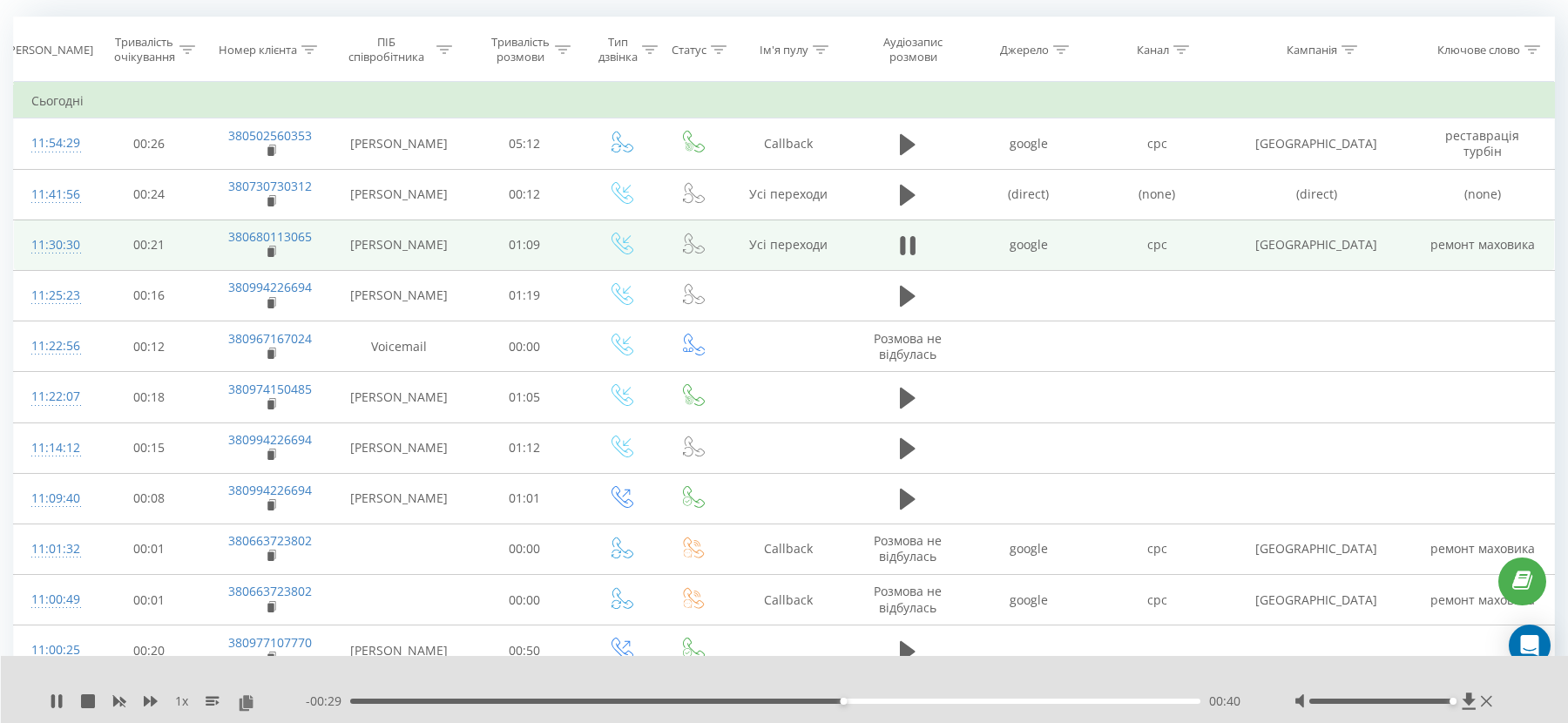 click on "00:40" at bounding box center (775, 701) 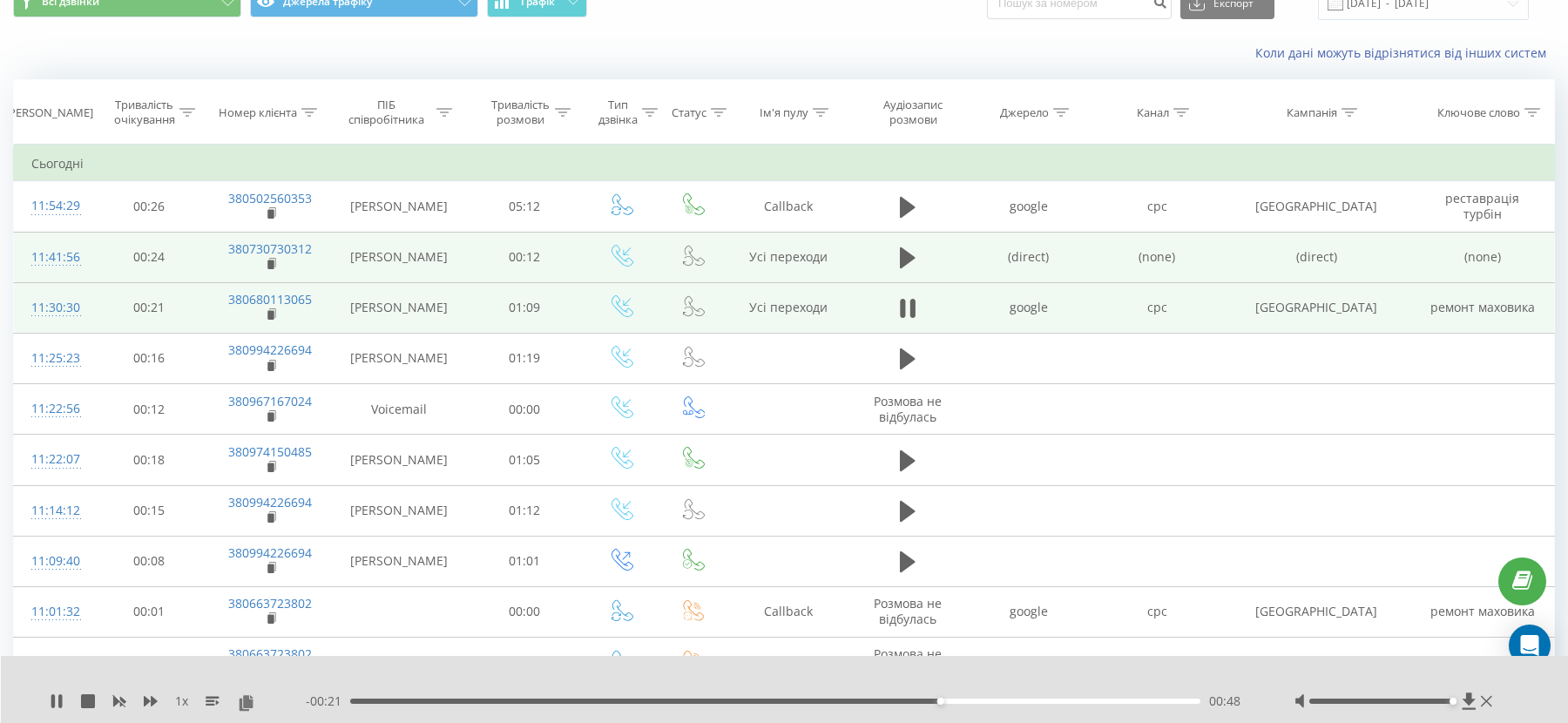 scroll, scrollTop: 72, scrollLeft: 0, axis: vertical 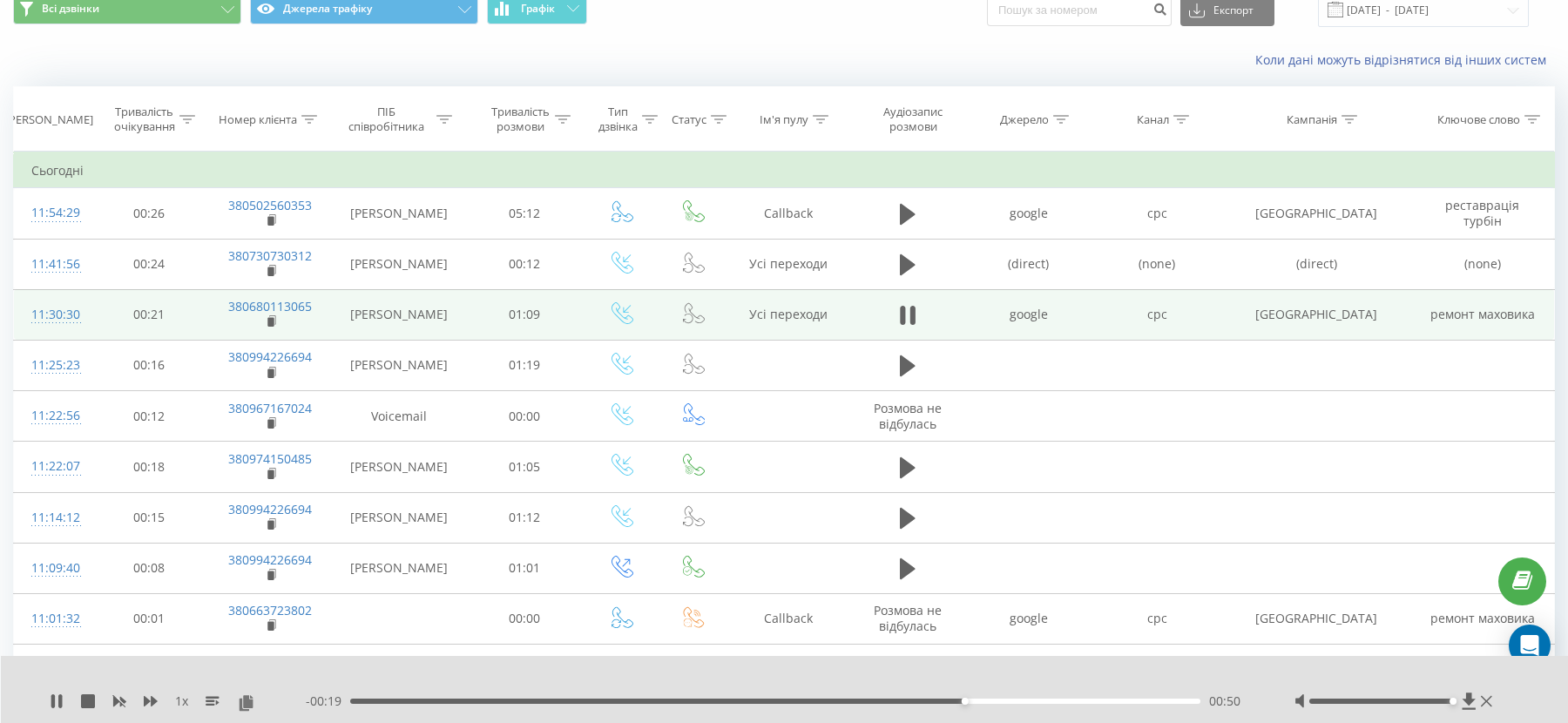 click on "00:50" at bounding box center [775, 701] 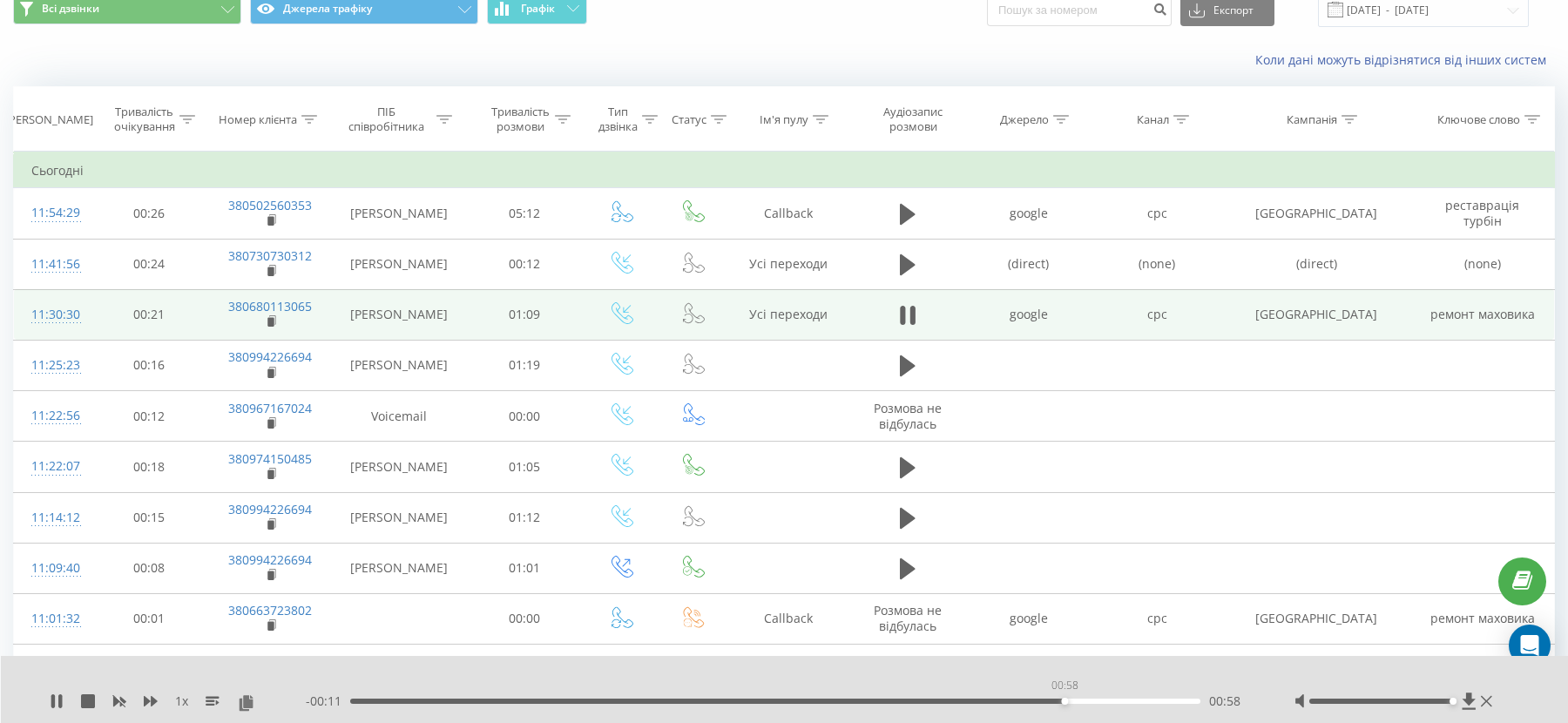 click on "00:58" at bounding box center [775, 701] 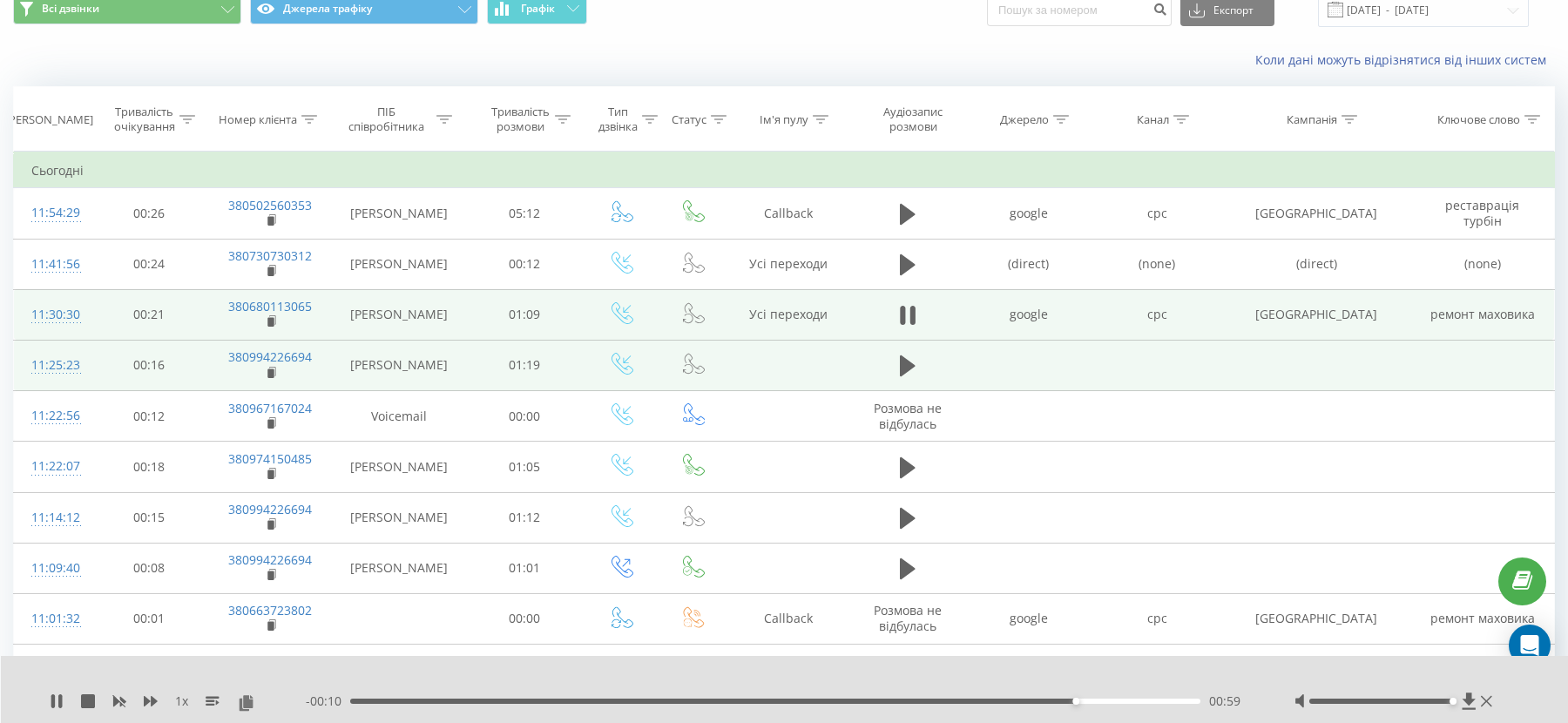 scroll, scrollTop: 7, scrollLeft: 0, axis: vertical 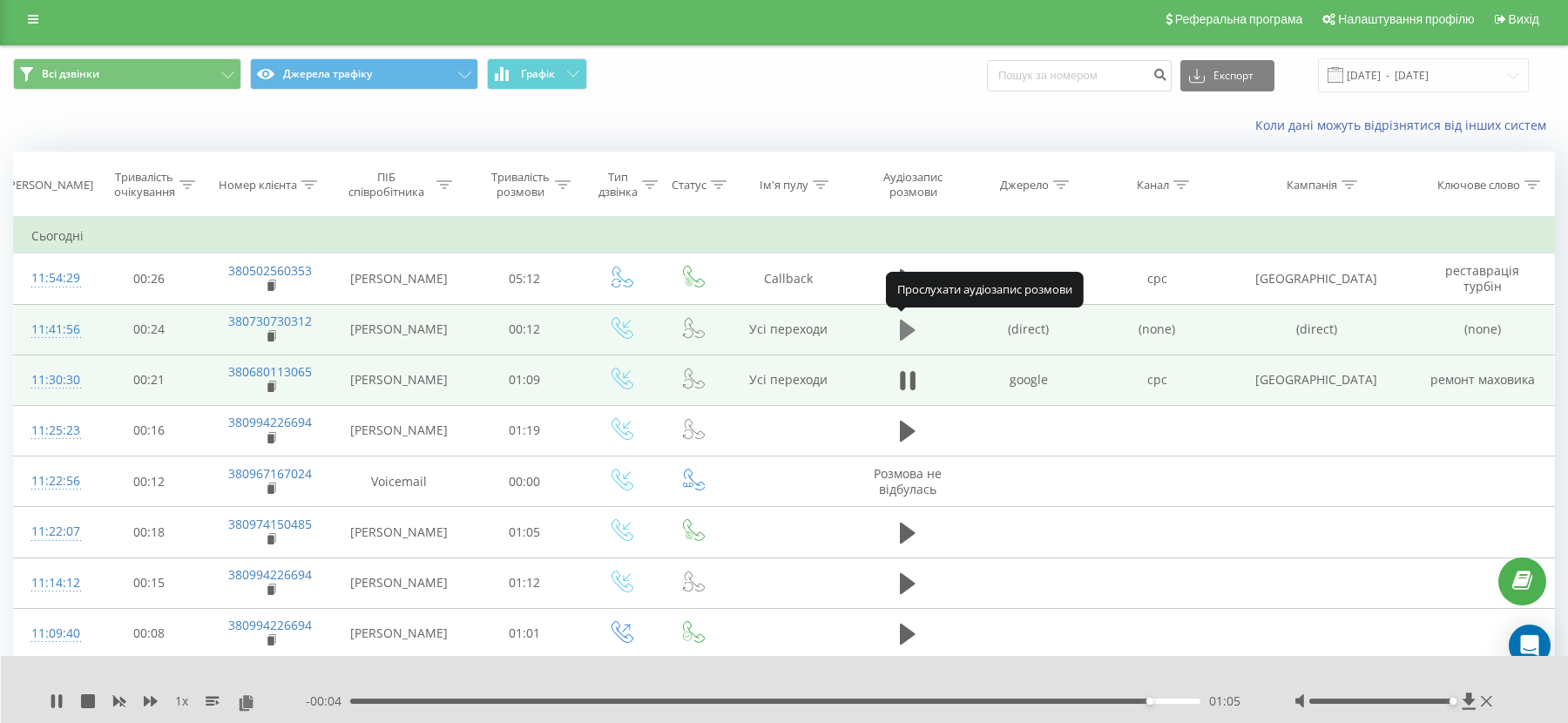 click 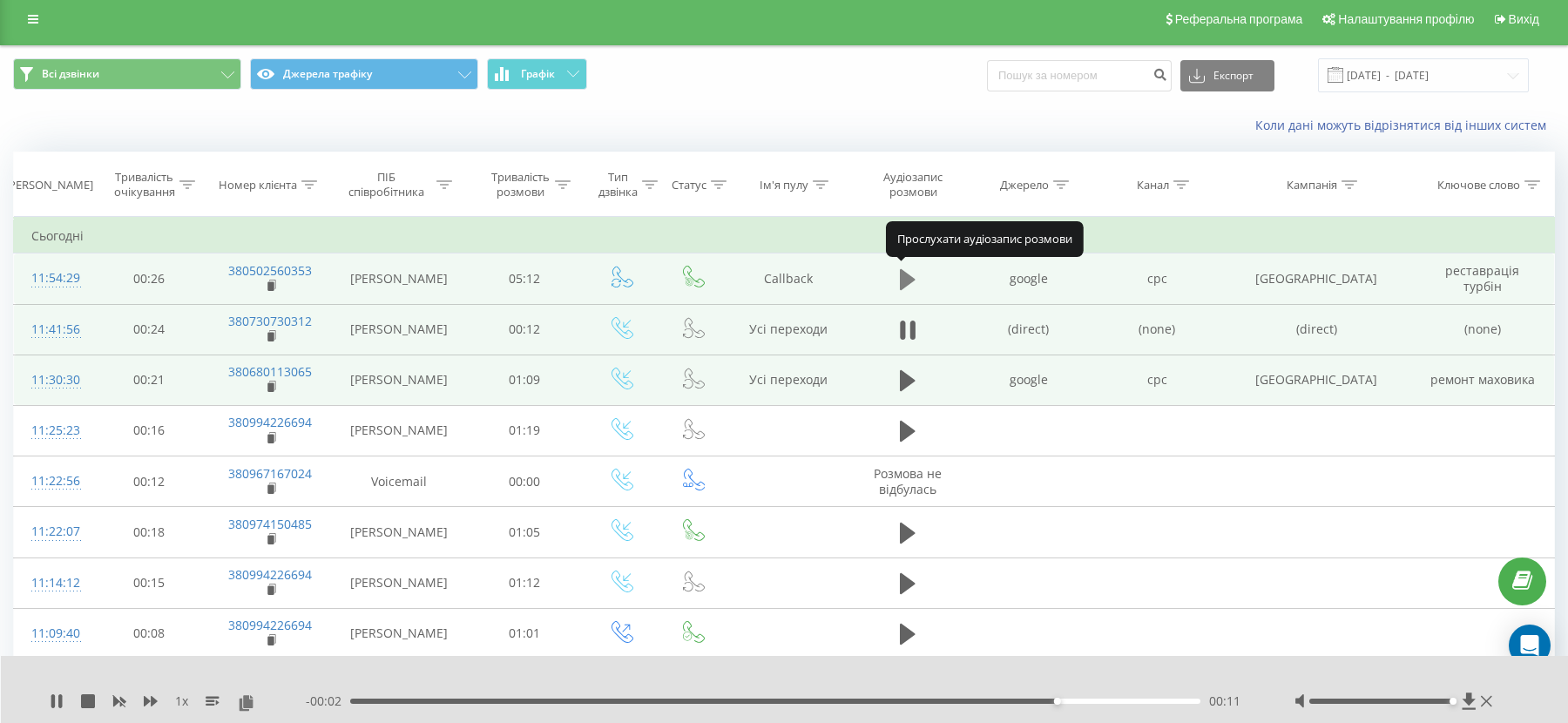 click 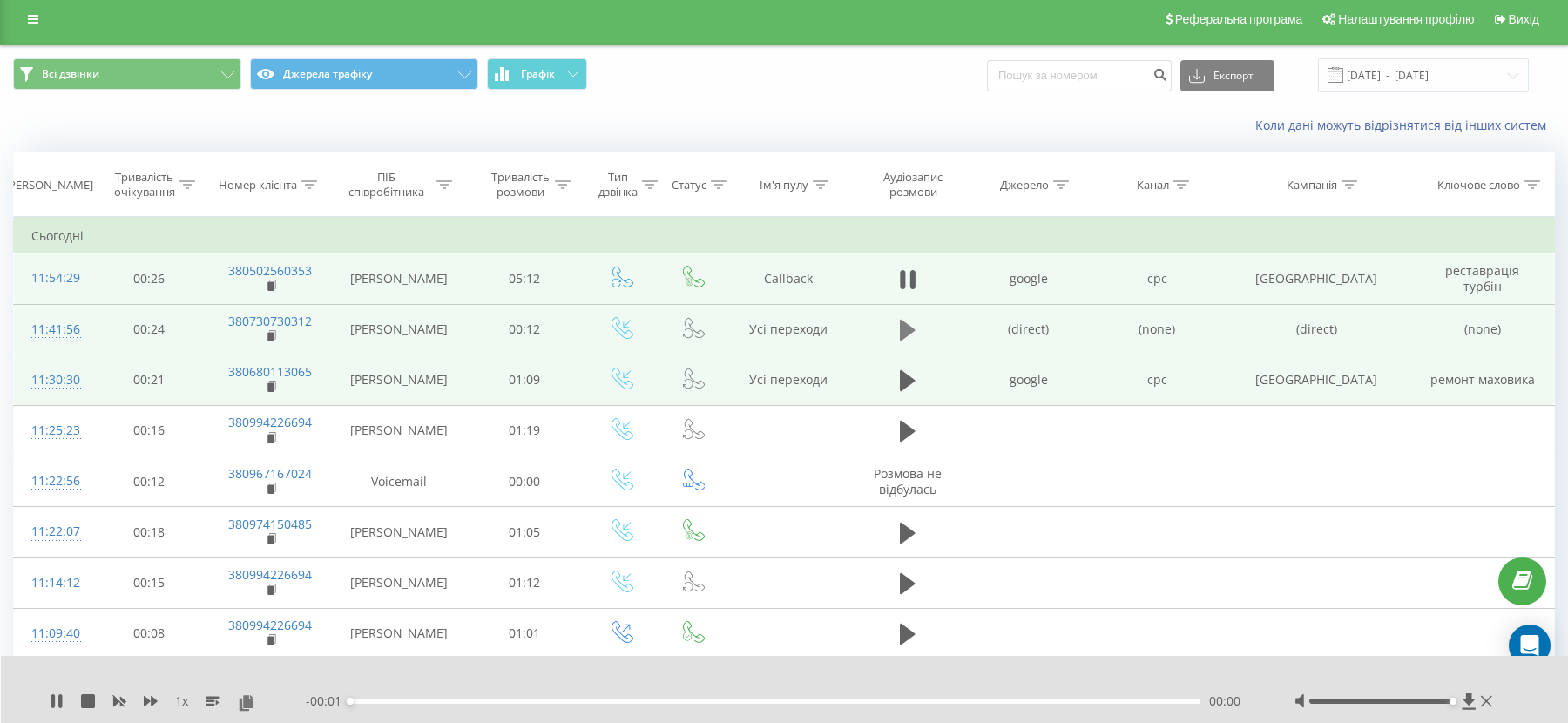 click at bounding box center [908, 330] 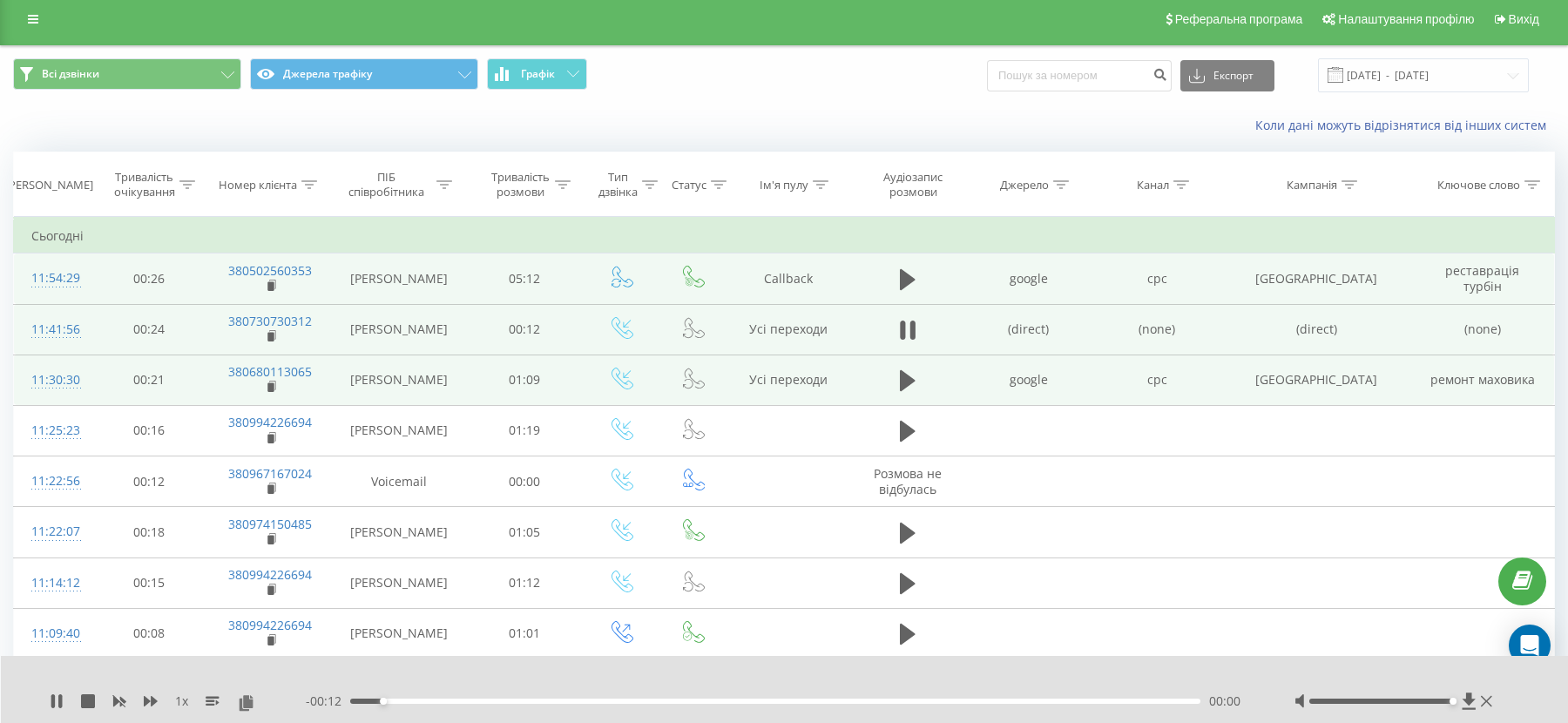 click on "00:00" at bounding box center [775, 701] 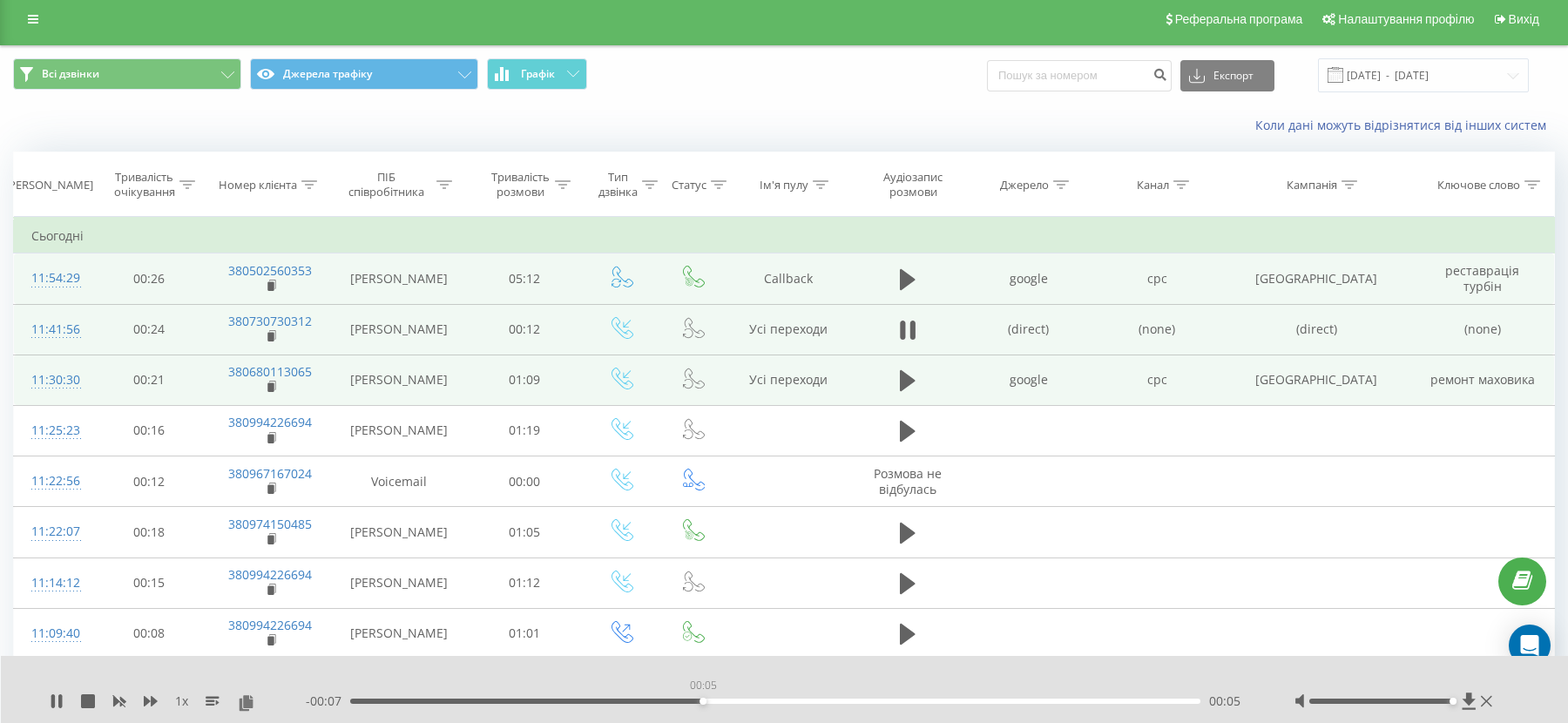 click on "00:05" at bounding box center [775, 701] 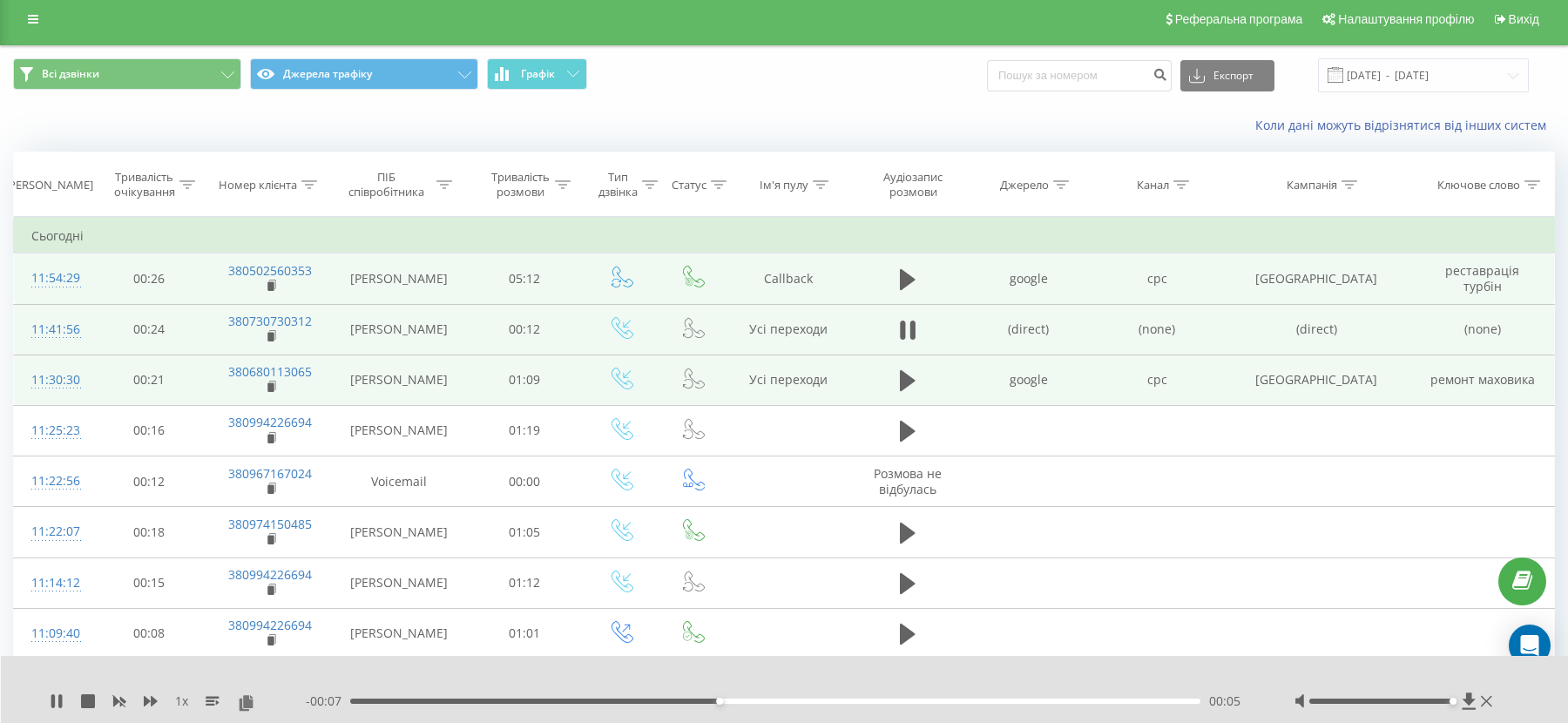 click on "00:05" at bounding box center (775, 701) 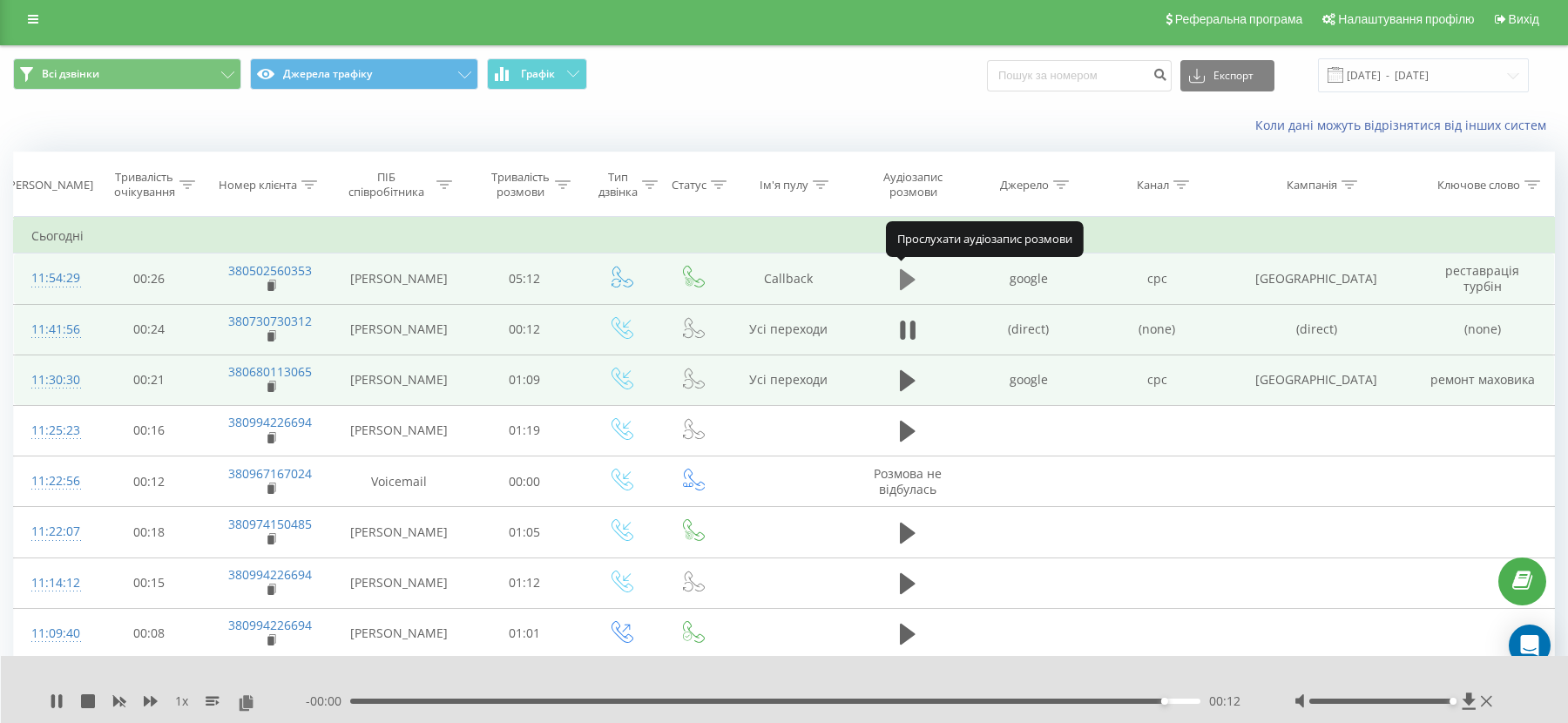 click 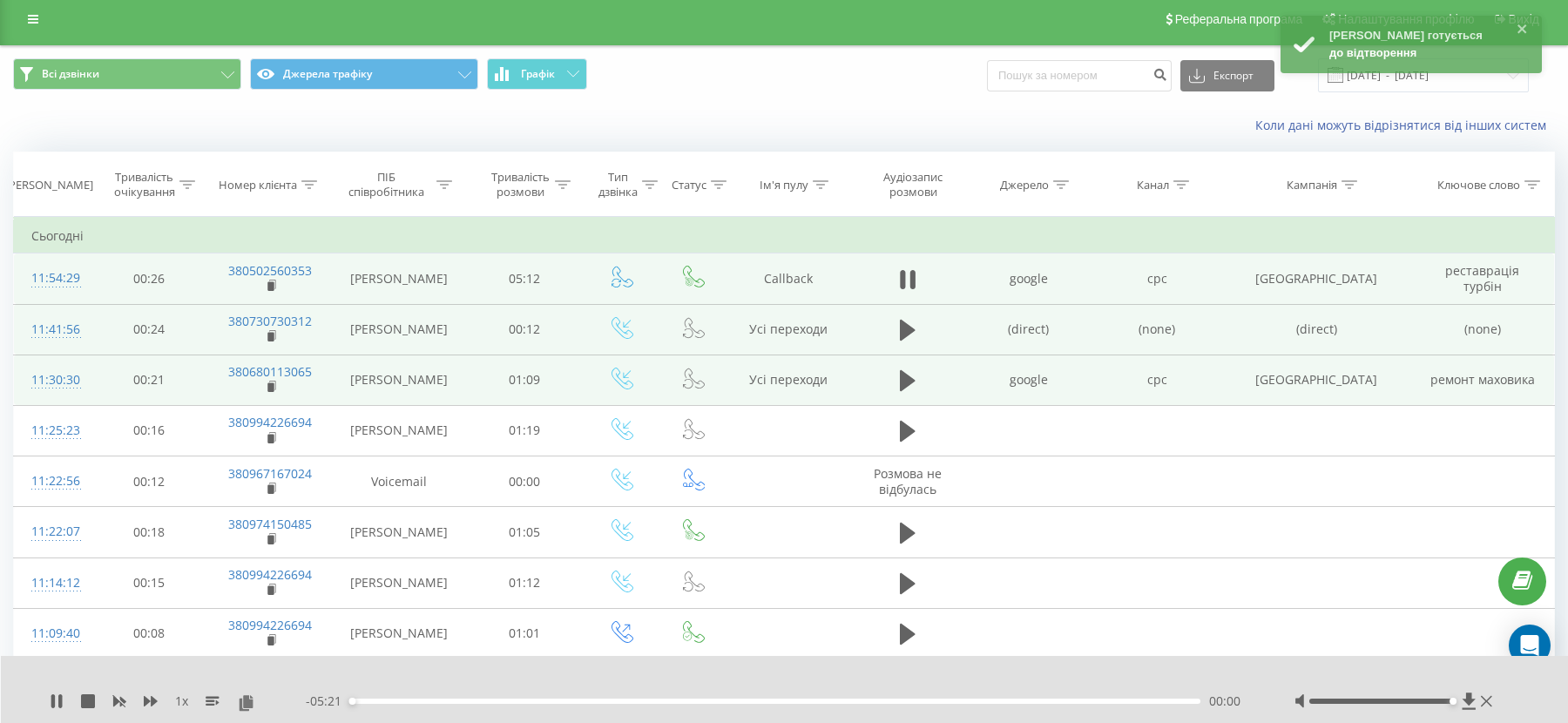 click on "- 05:21 00:00   00:00" at bounding box center [778, 701] 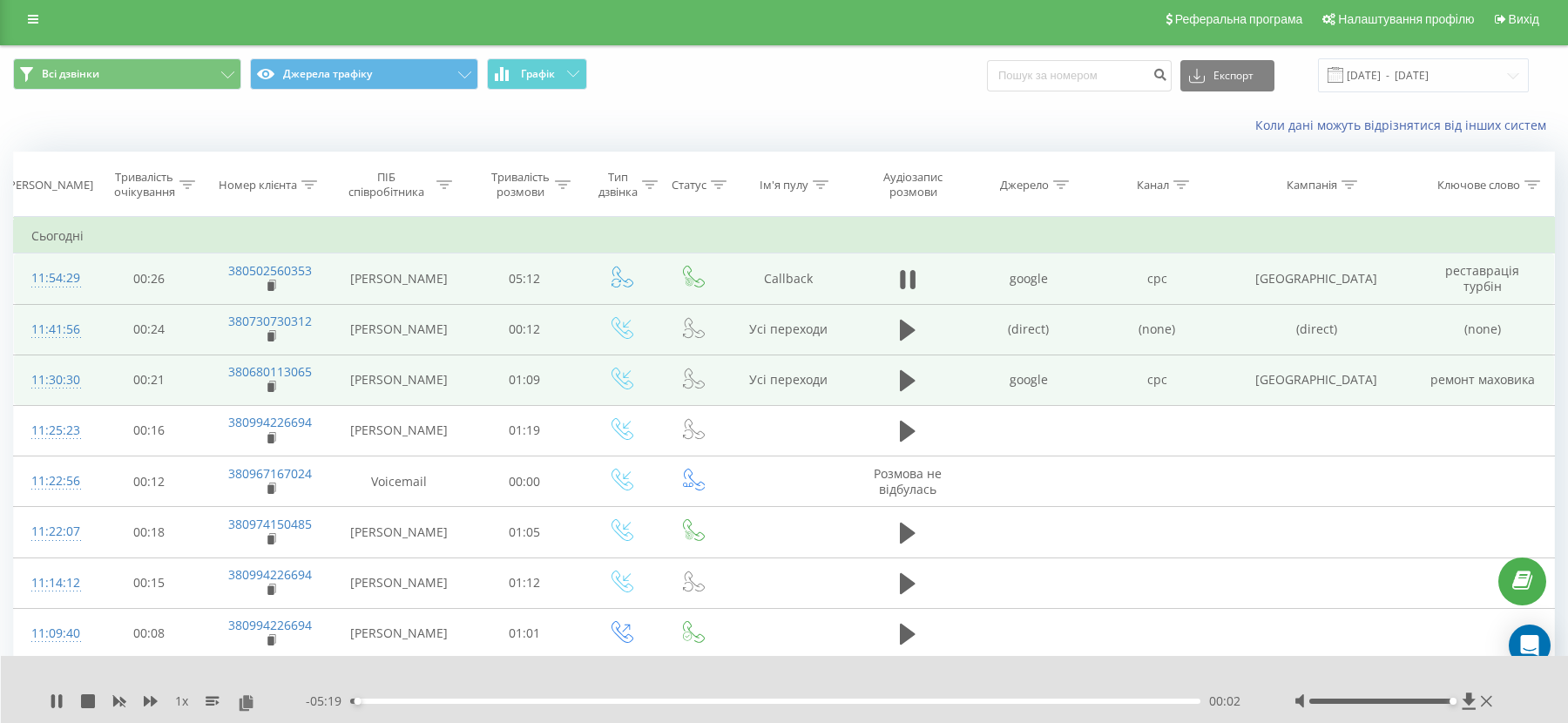 click on "- 05:19 00:02   00:02" at bounding box center (778, 701) 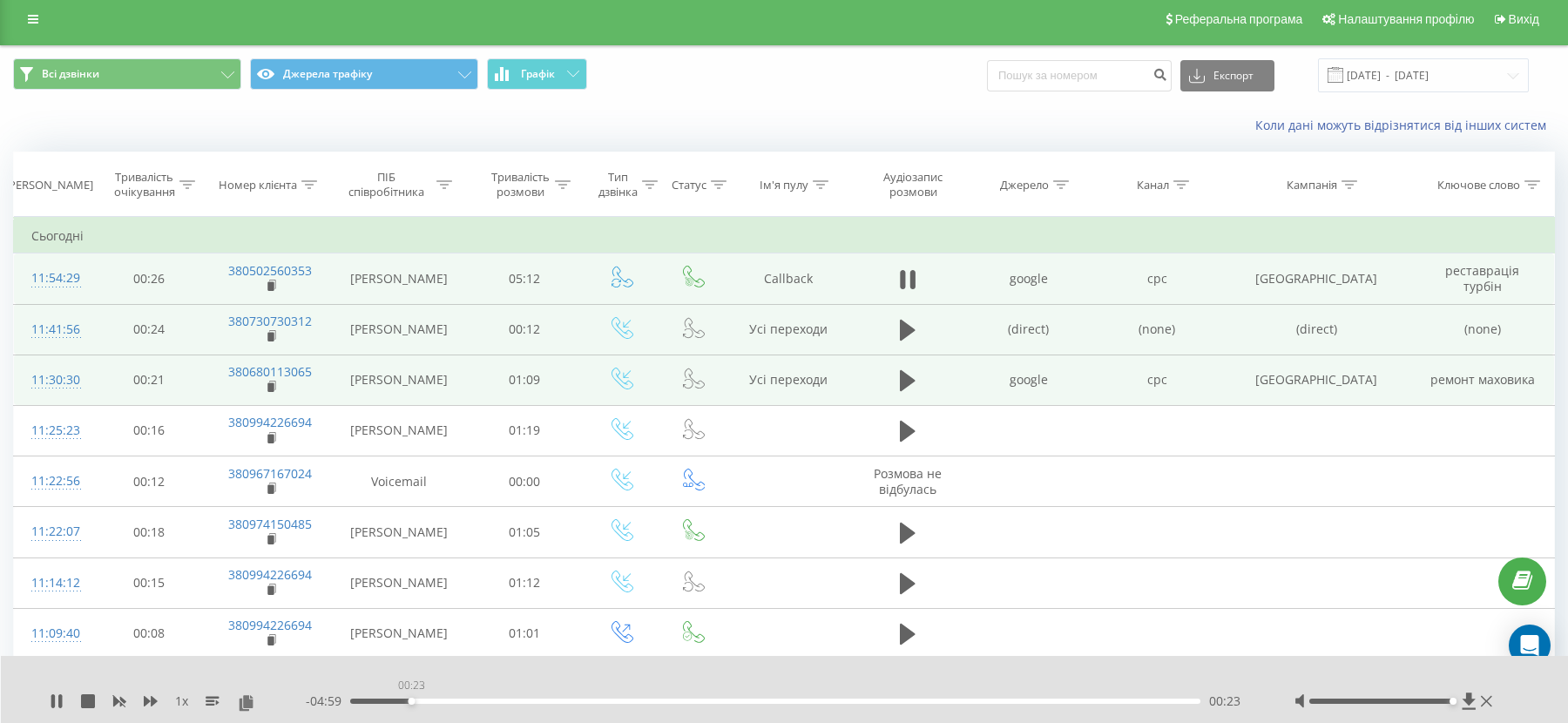 click on "00:23" at bounding box center (775, 701) 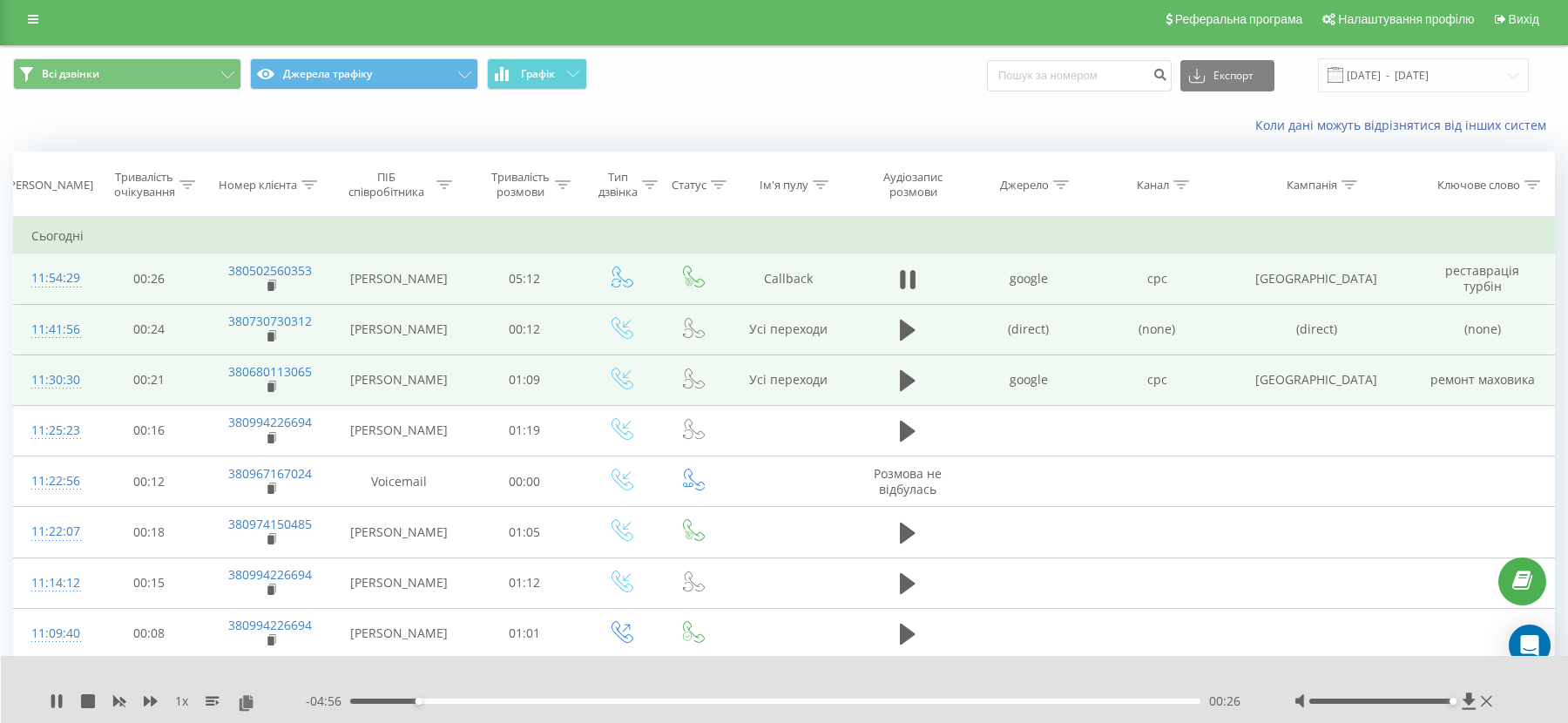 click on "- 04:56 00:26   00:26" at bounding box center [778, 701] 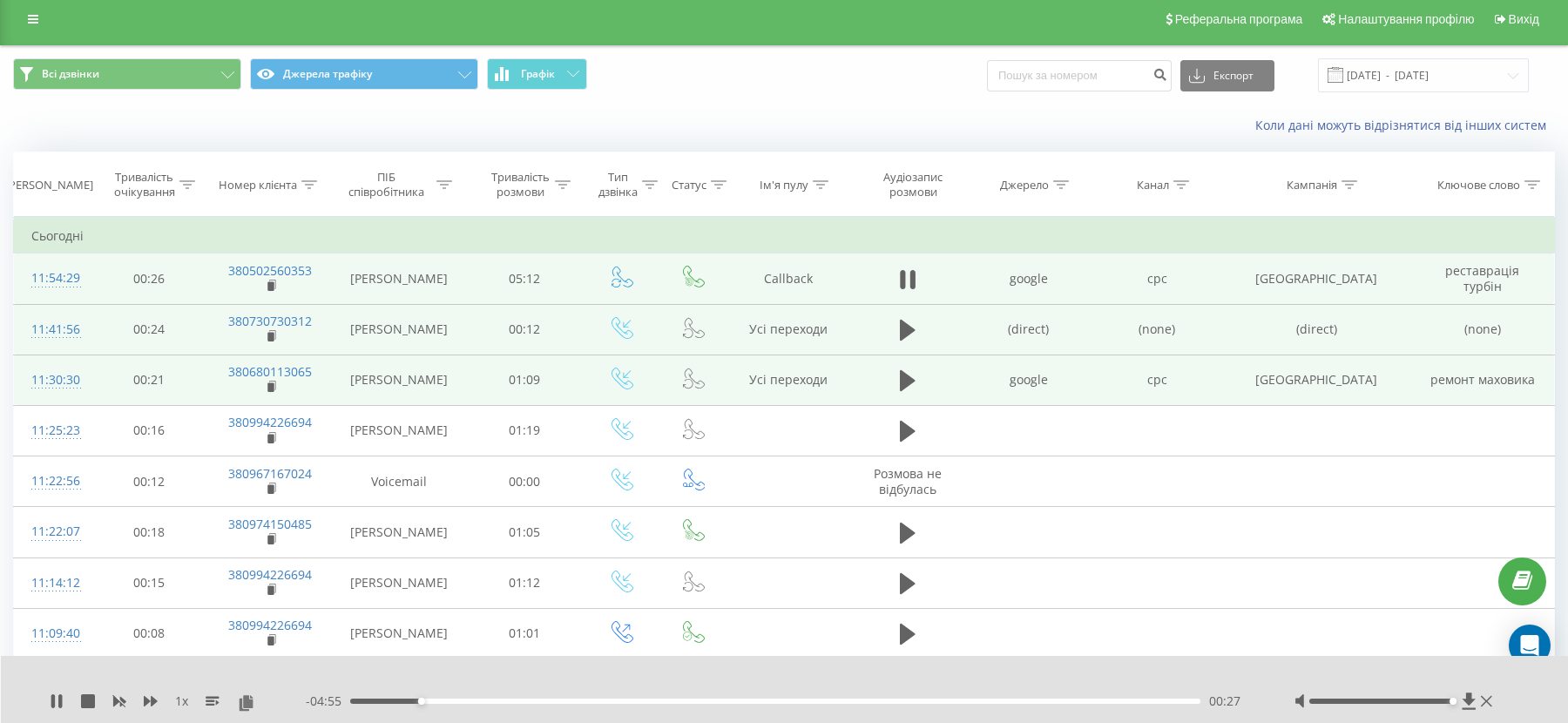 click on "- 04:55 00:27   00:27" at bounding box center [778, 701] 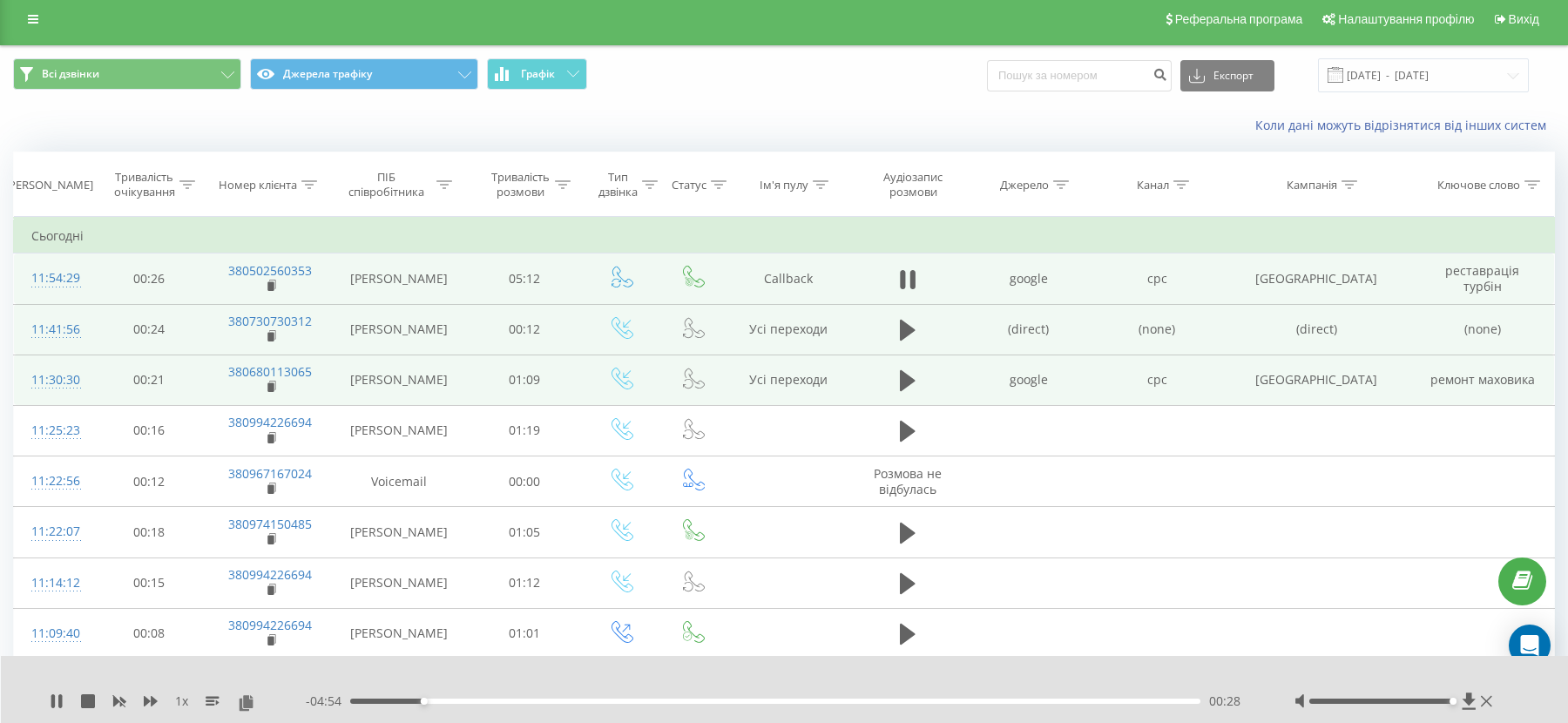 click on "00:28" at bounding box center (775, 701) 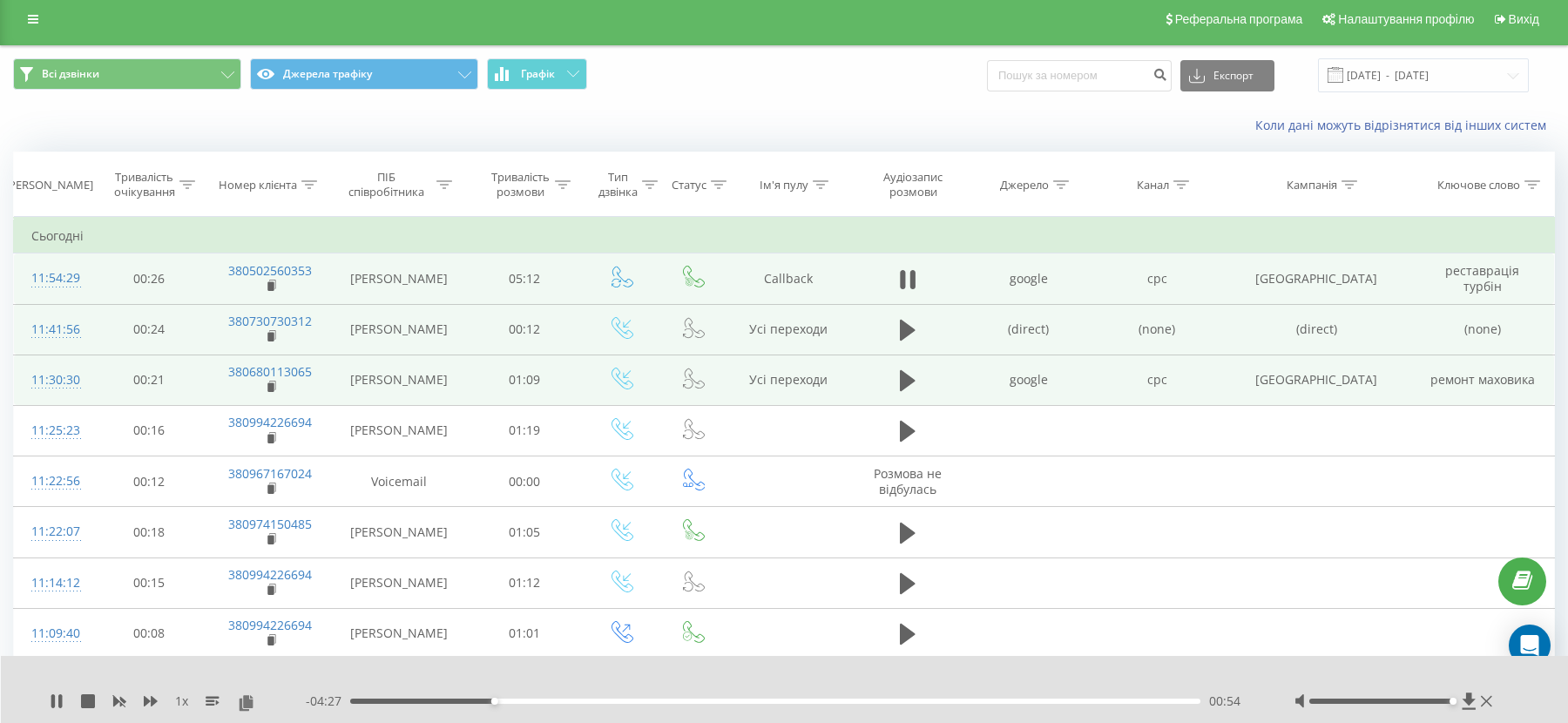 click on "00:54" at bounding box center (775, 701) 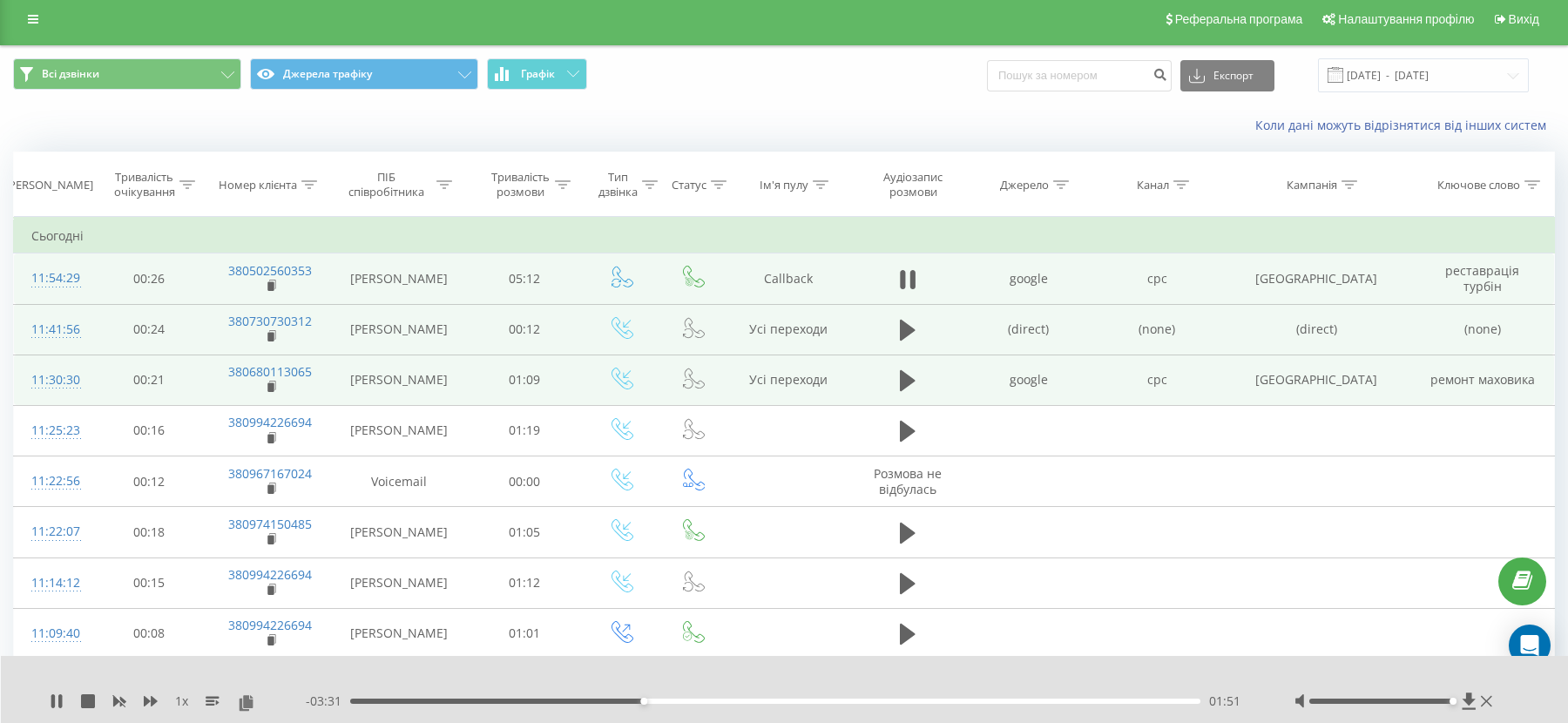 click on "01:51" at bounding box center (775, 701) 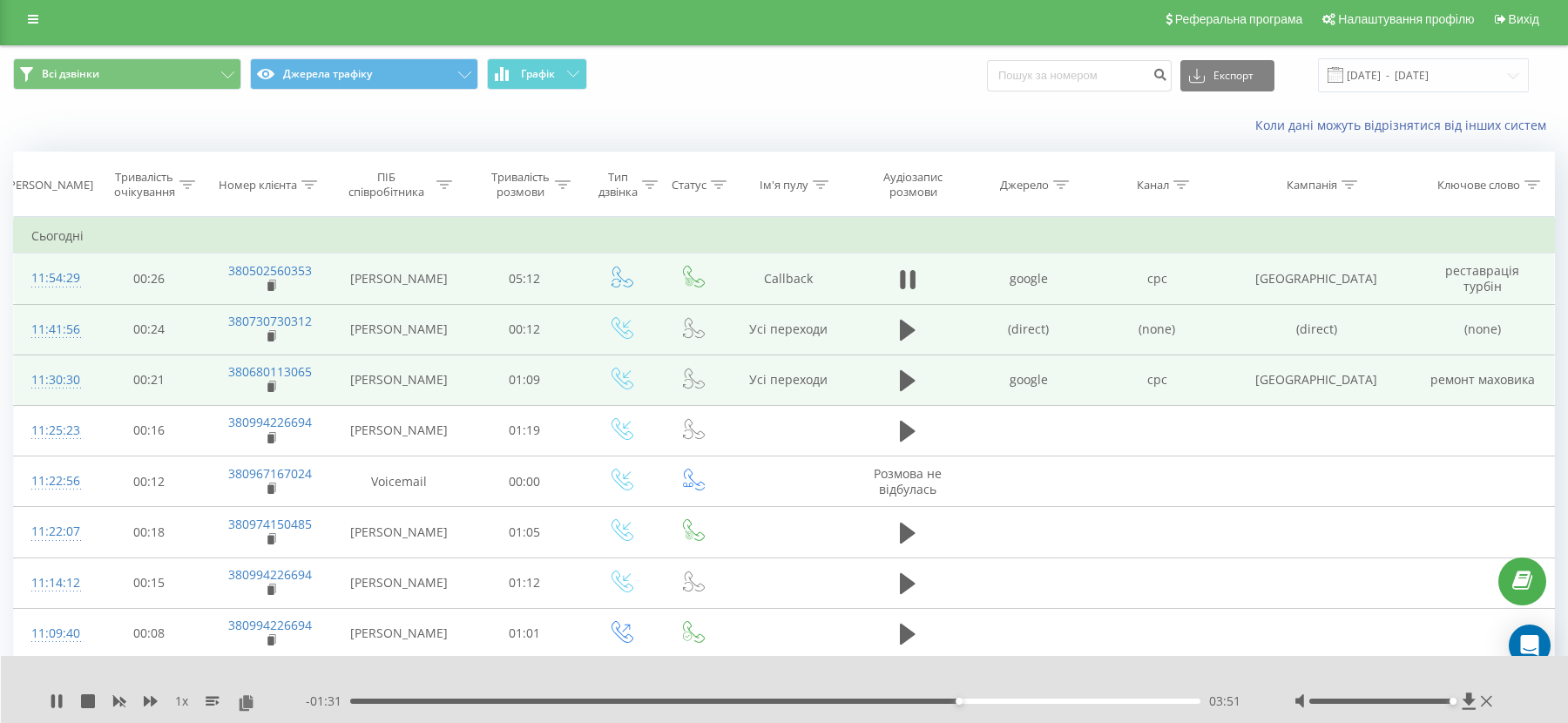 click on "- 01:31 03:51   03:51" at bounding box center [778, 701] 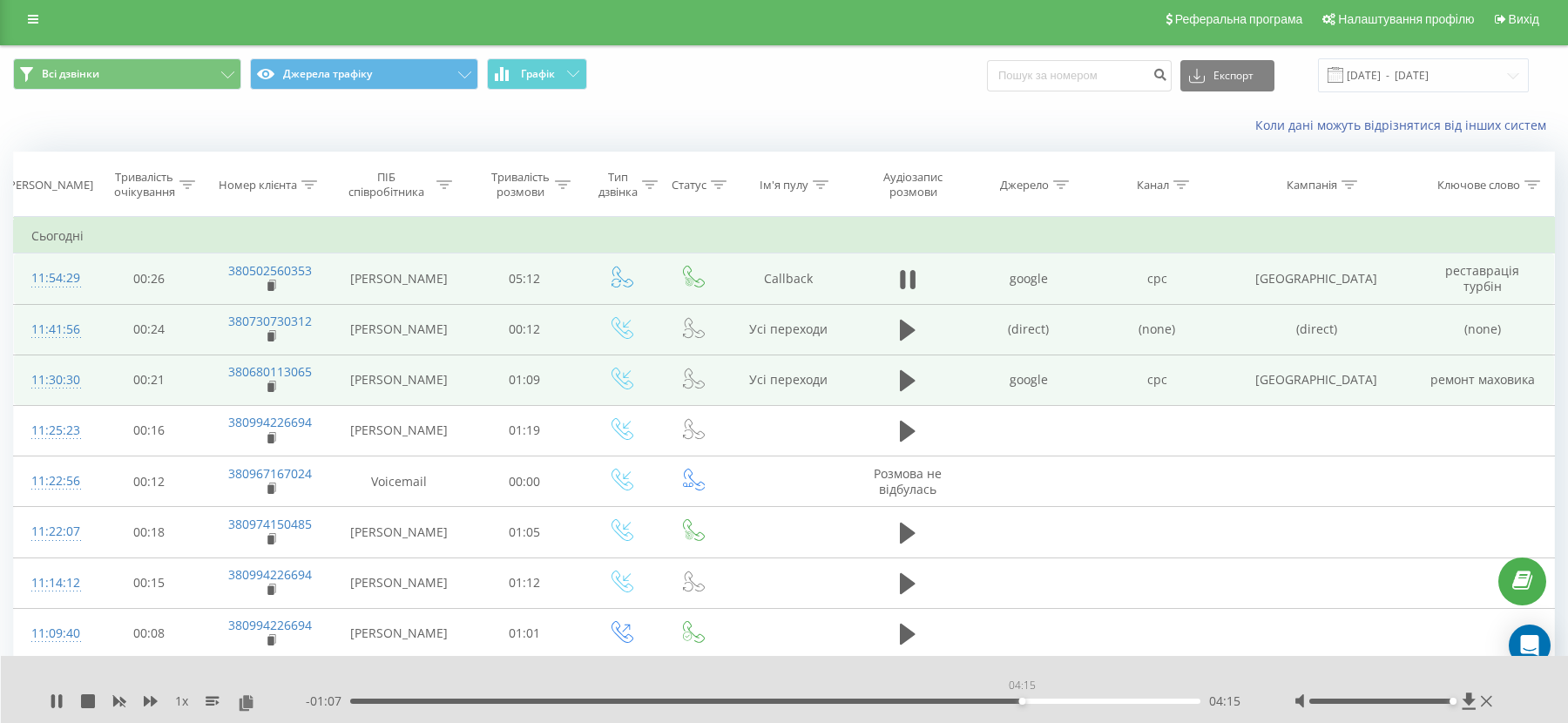 click on "04:15" at bounding box center [775, 701] 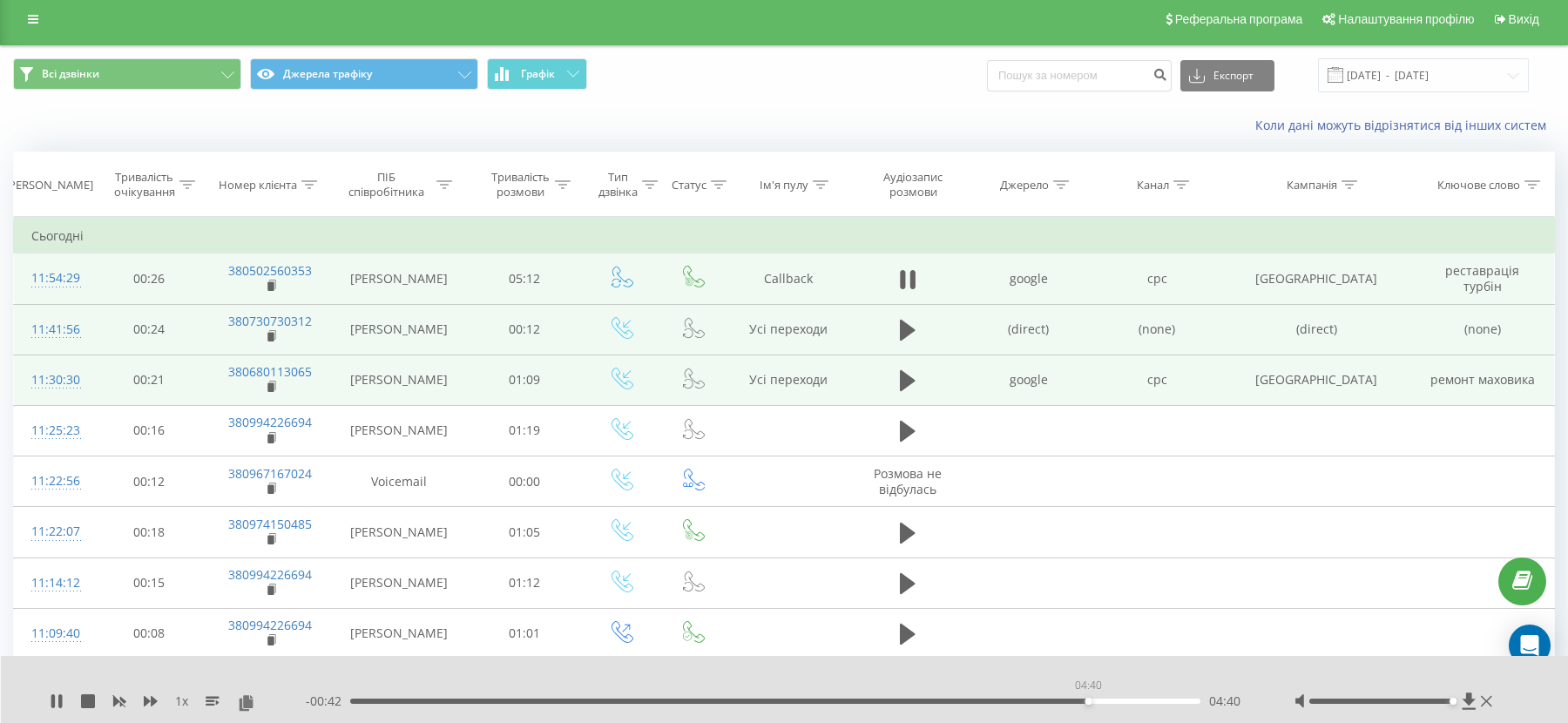 click on "04:40" at bounding box center [775, 701] 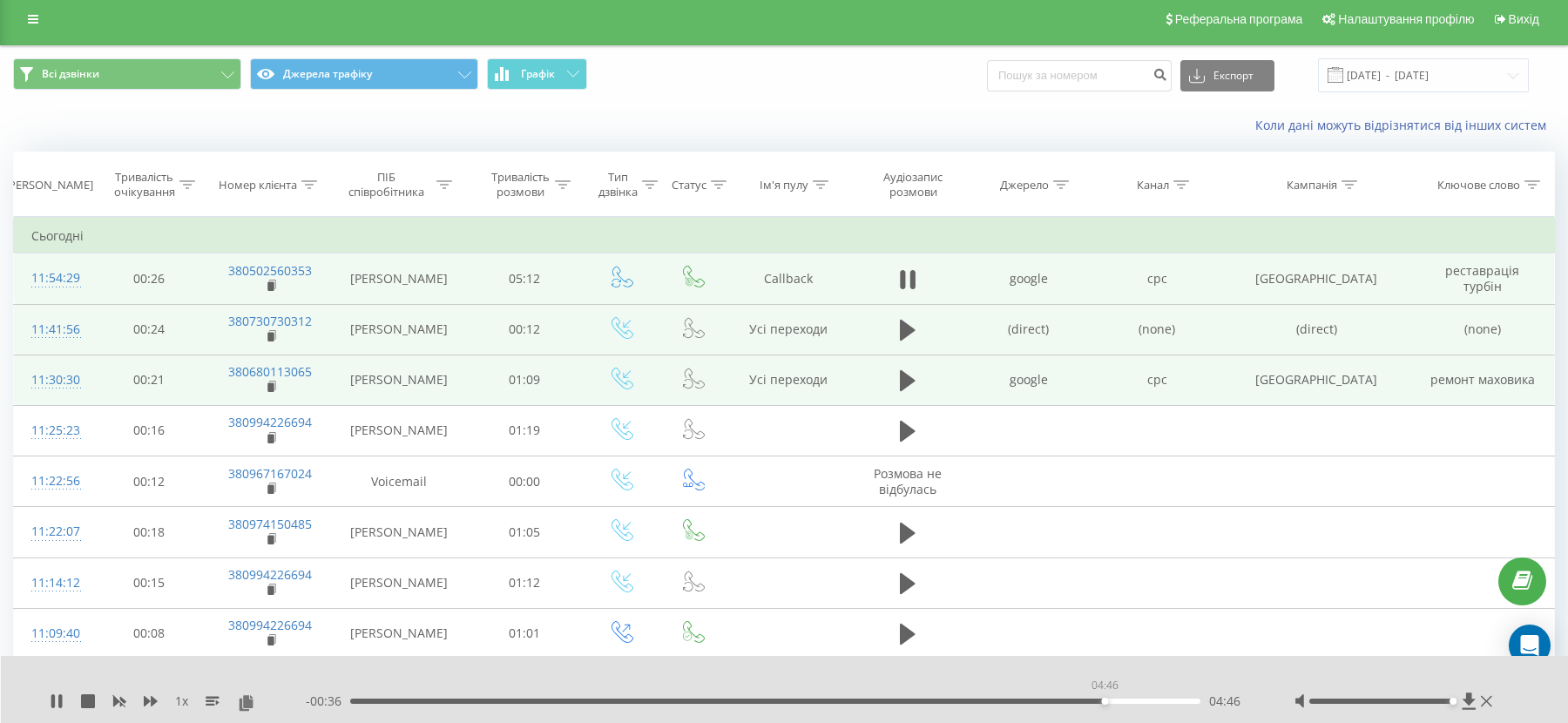 click on "04:46" at bounding box center [775, 701] 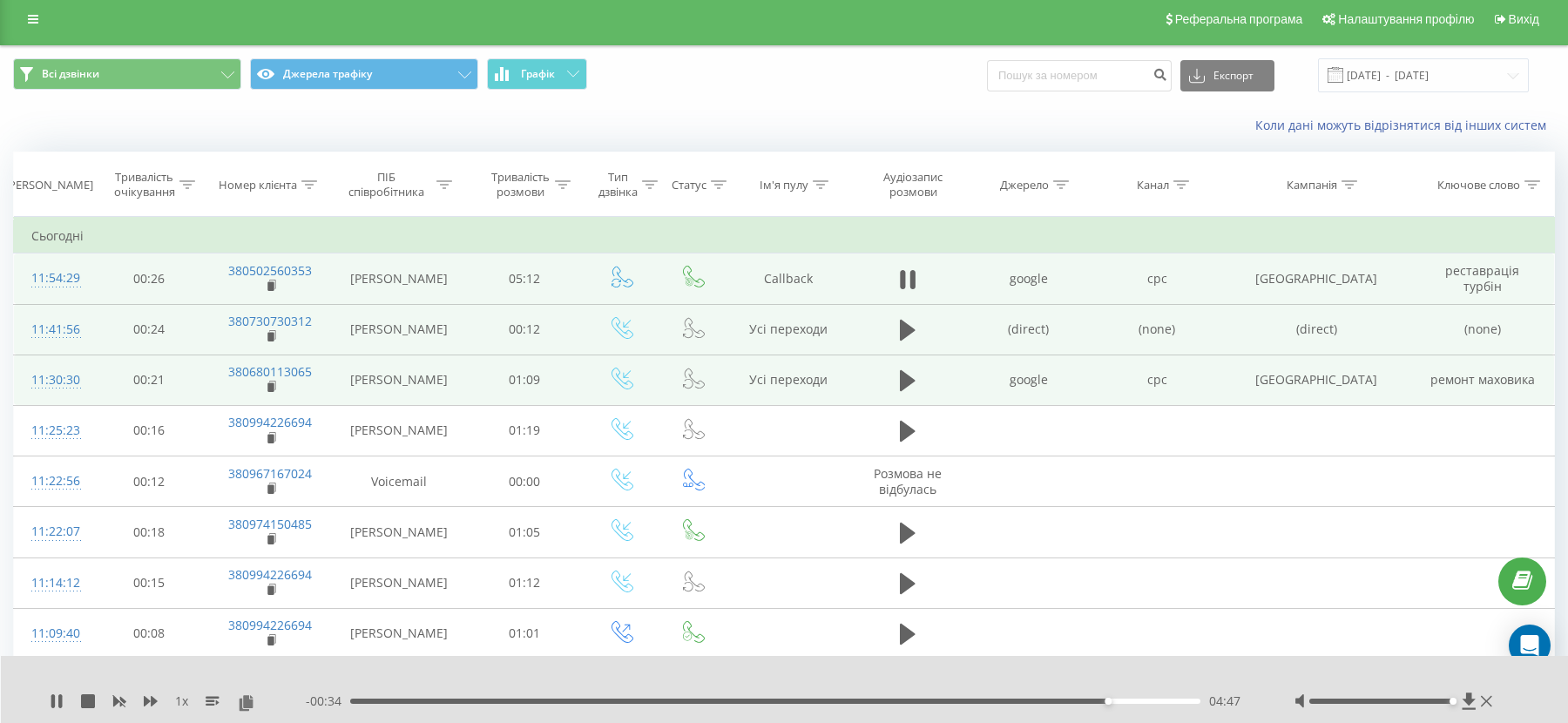 click on "04:47" at bounding box center (775, 701) 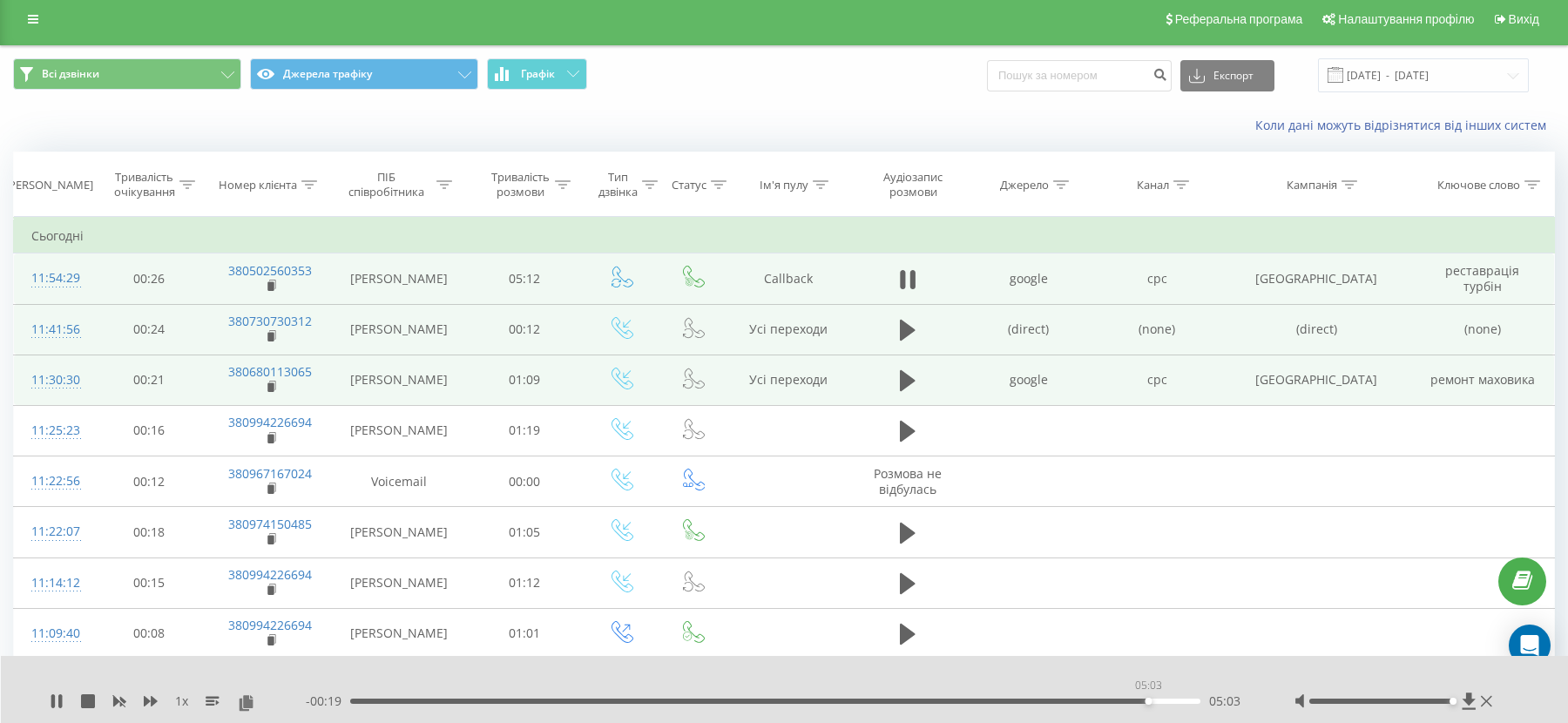 click on "05:03" at bounding box center [775, 701] 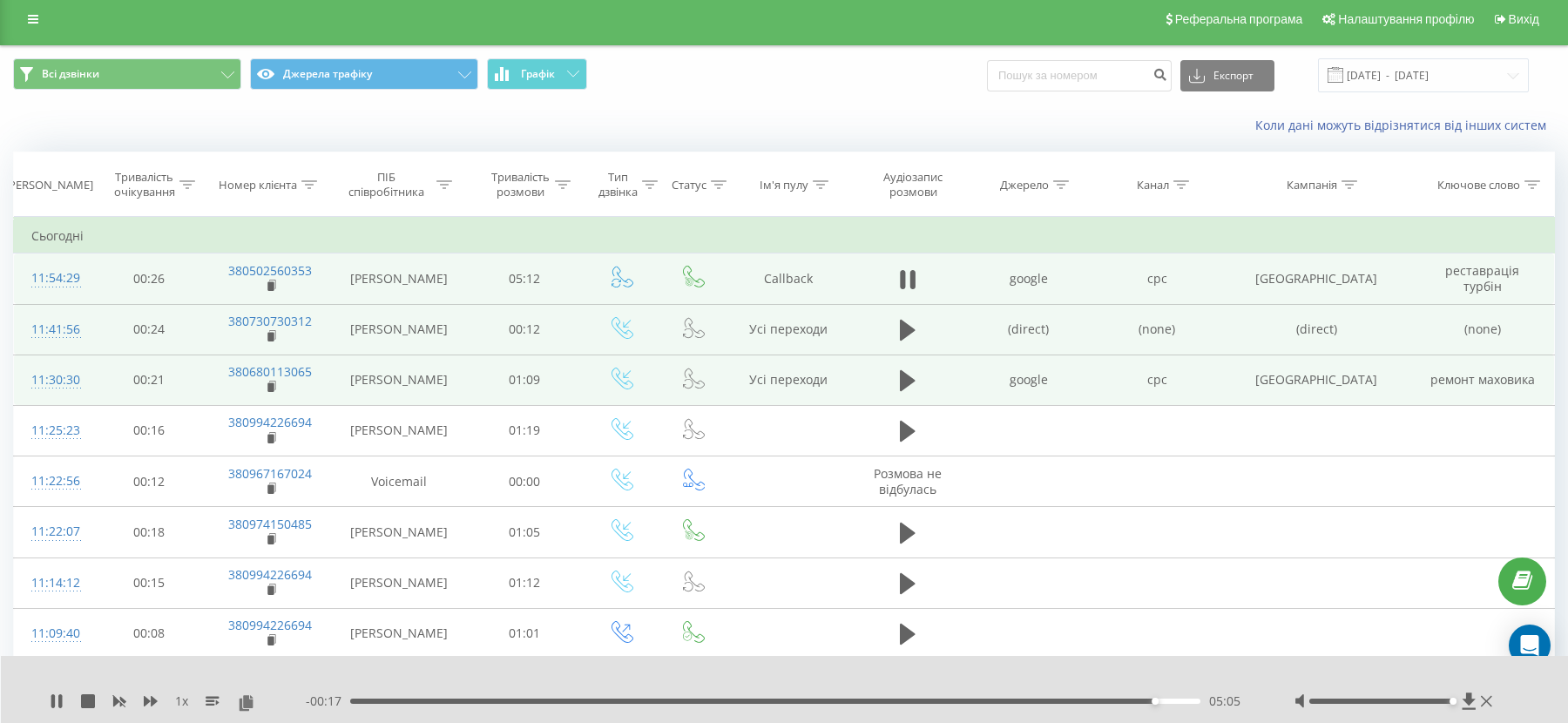click on "05:05" at bounding box center [775, 701] 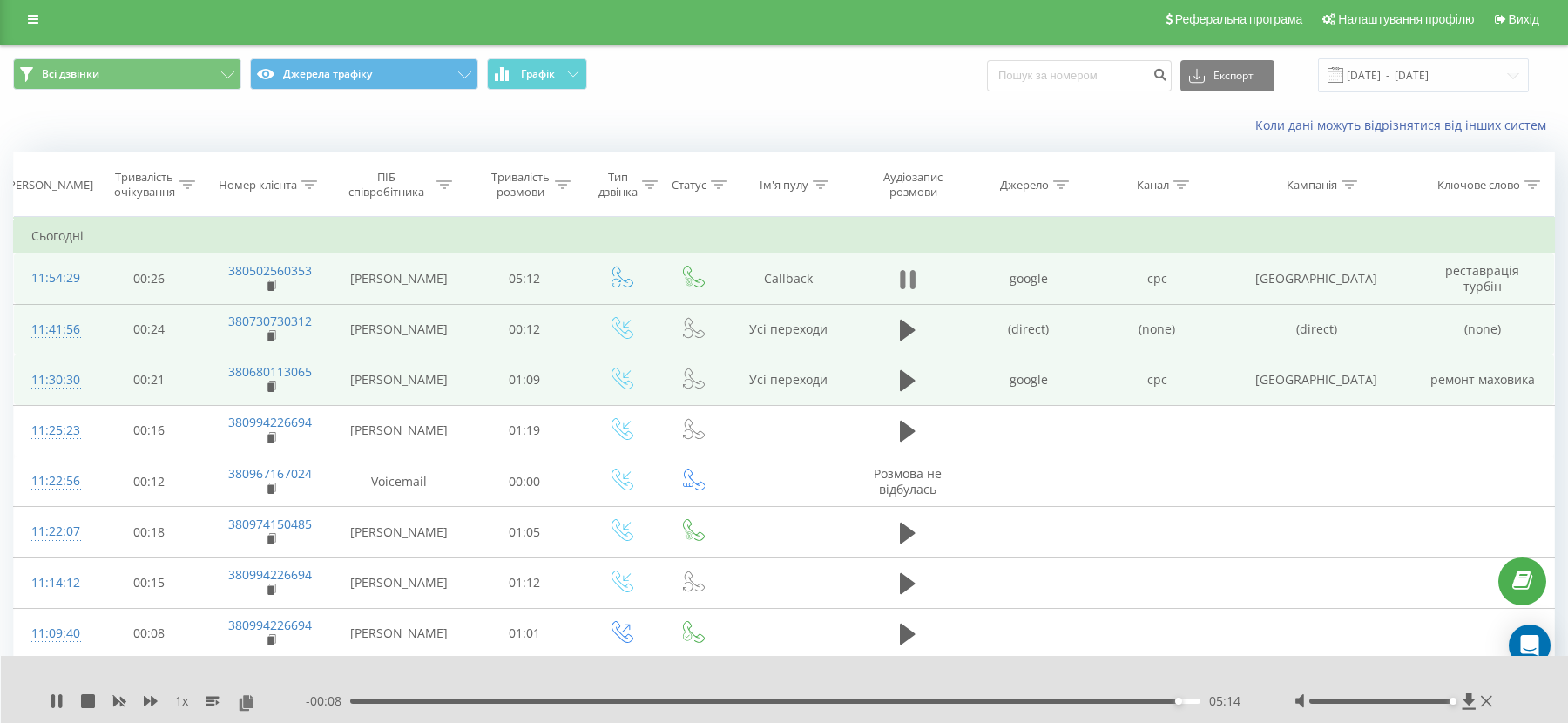 click 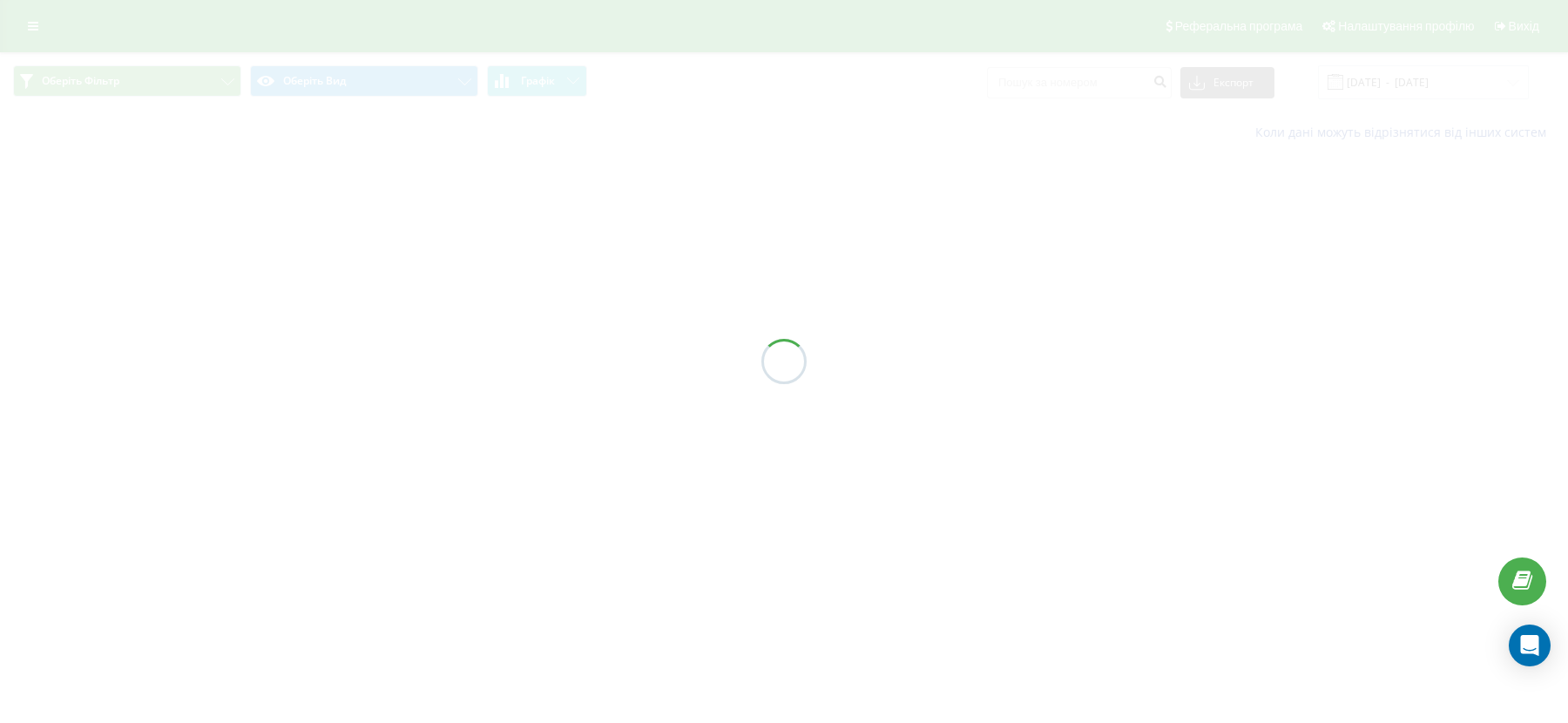 scroll, scrollTop: 0, scrollLeft: 0, axis: both 